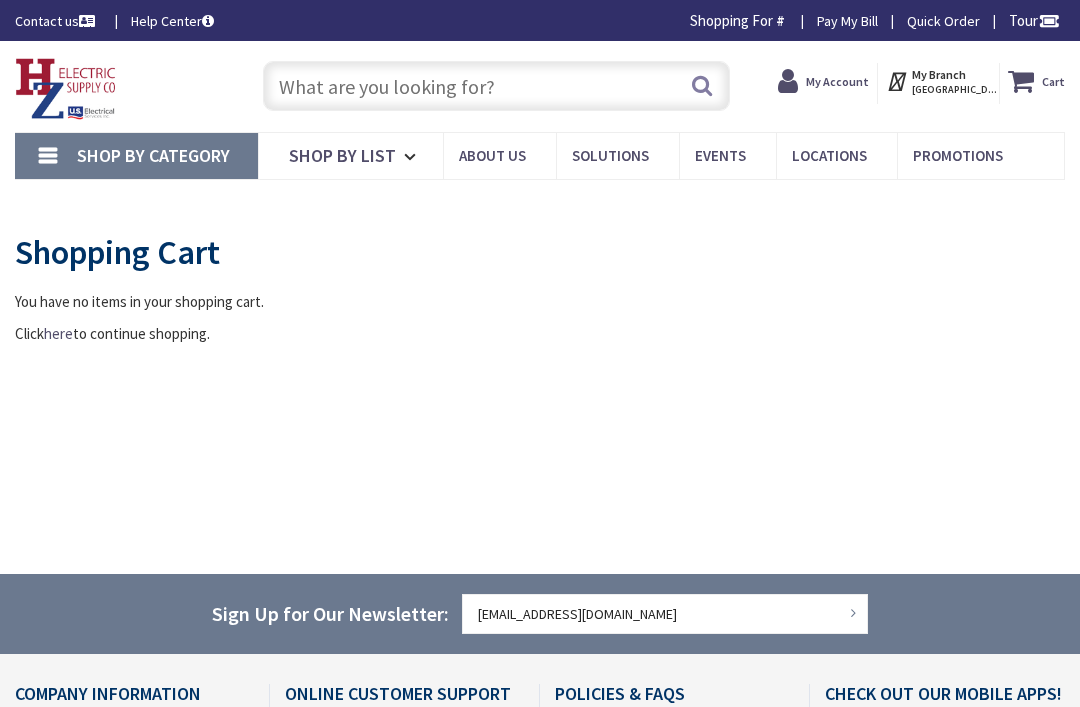 scroll, scrollTop: 0, scrollLeft: 0, axis: both 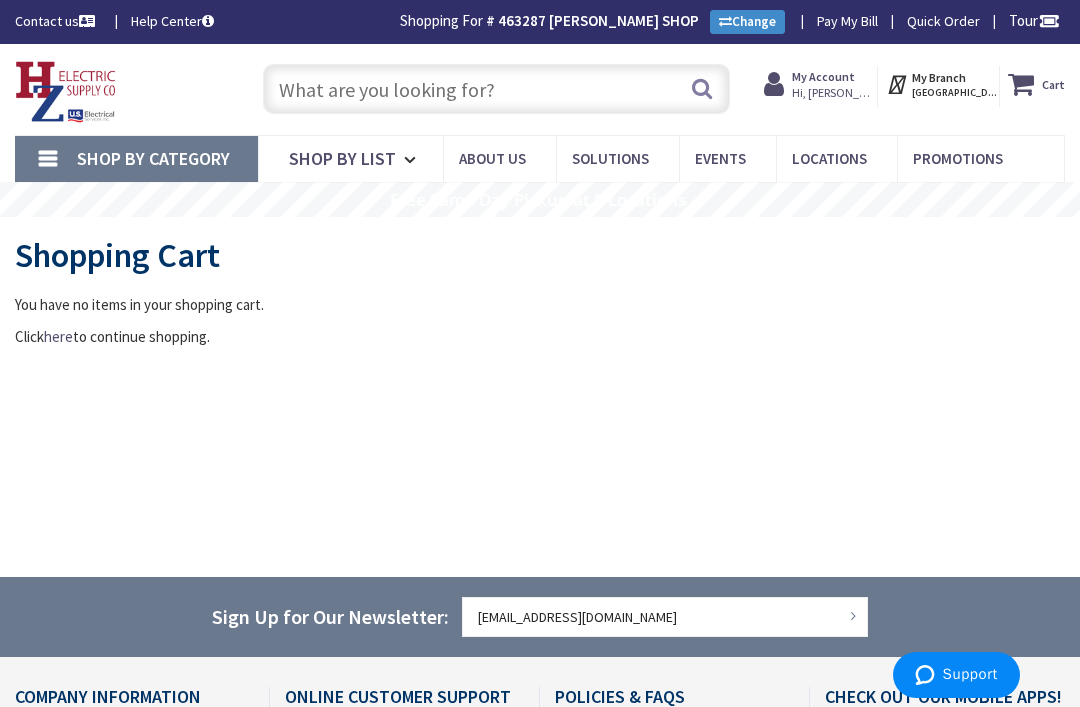 type on "[PERSON_NAME][GEOGRAPHIC_DATA], [GEOGRAPHIC_DATA]" 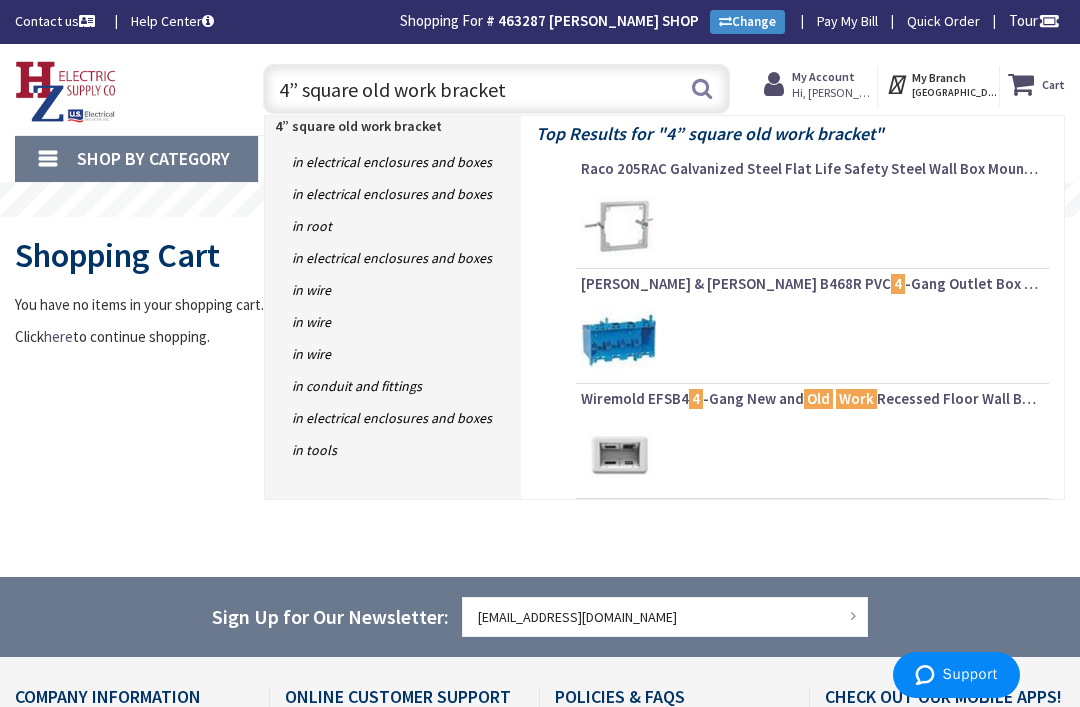 type on "4” square old work bracket" 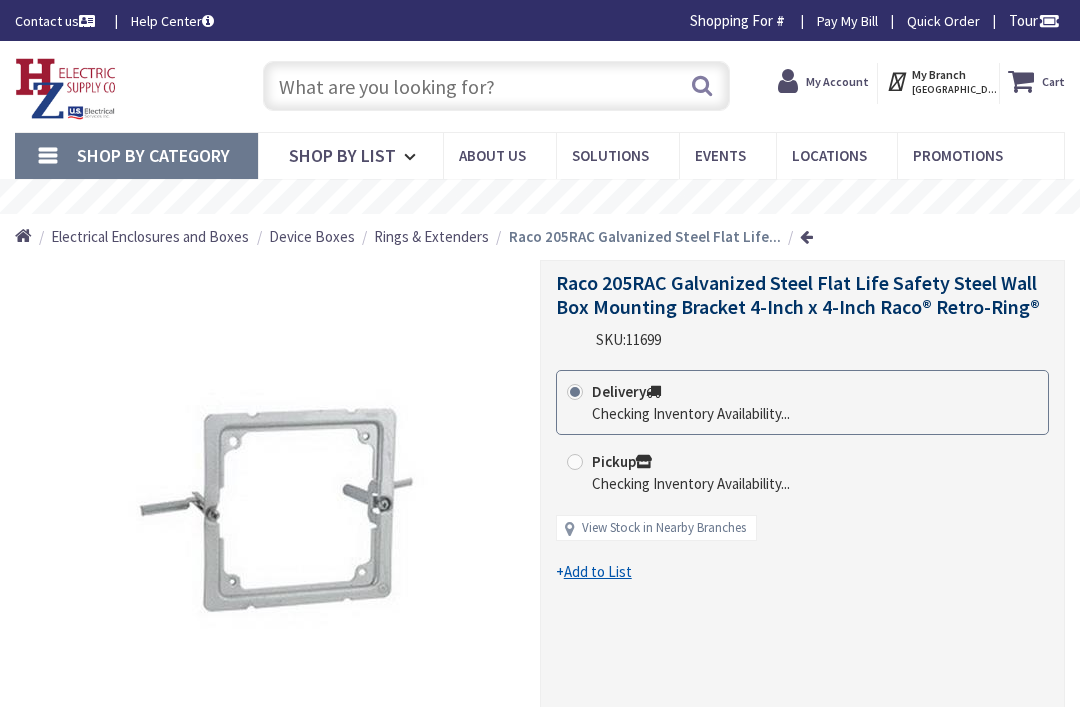 scroll, scrollTop: 0, scrollLeft: 0, axis: both 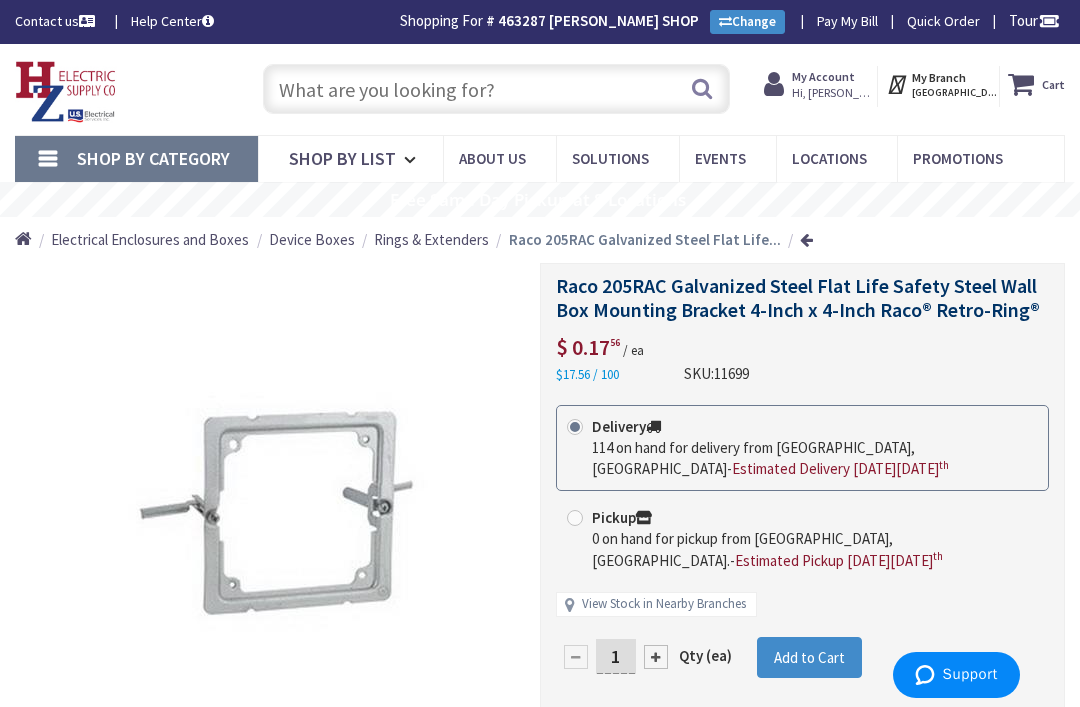 click at bounding box center [497, 89] 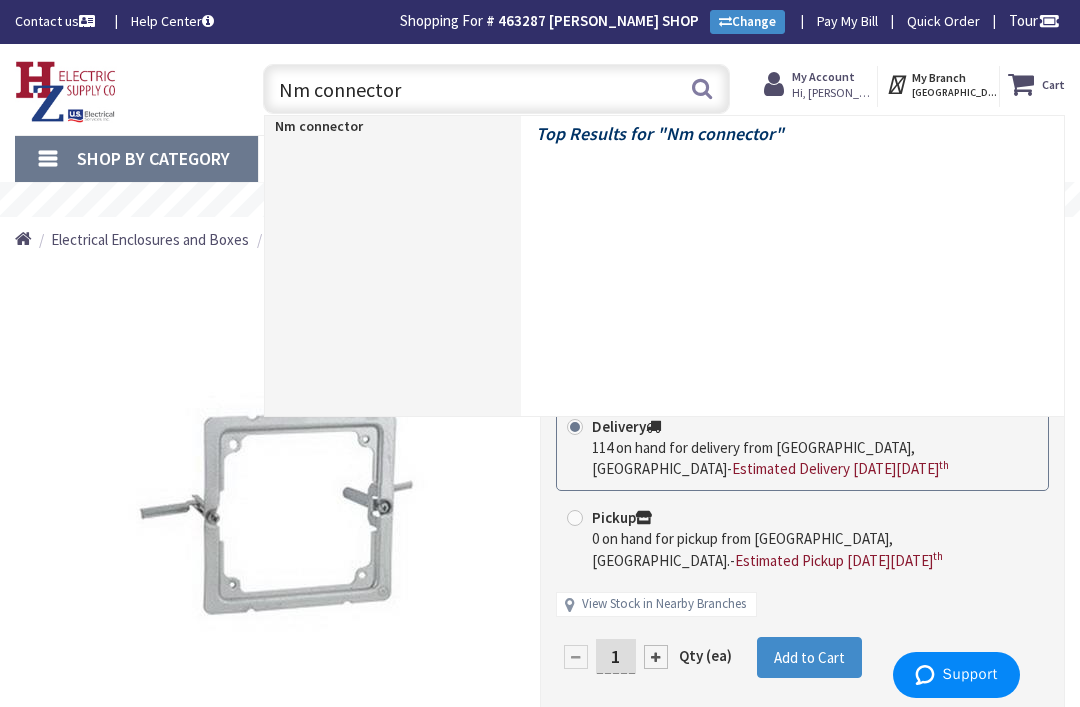 type on "Nm connectors" 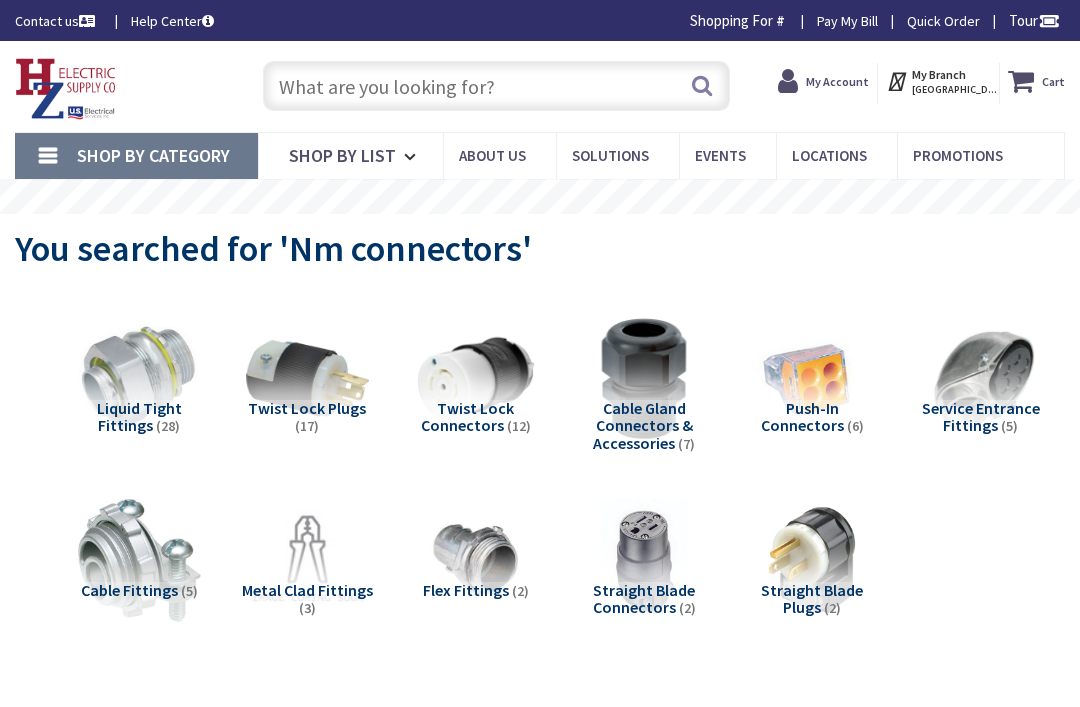 scroll, scrollTop: 0, scrollLeft: 0, axis: both 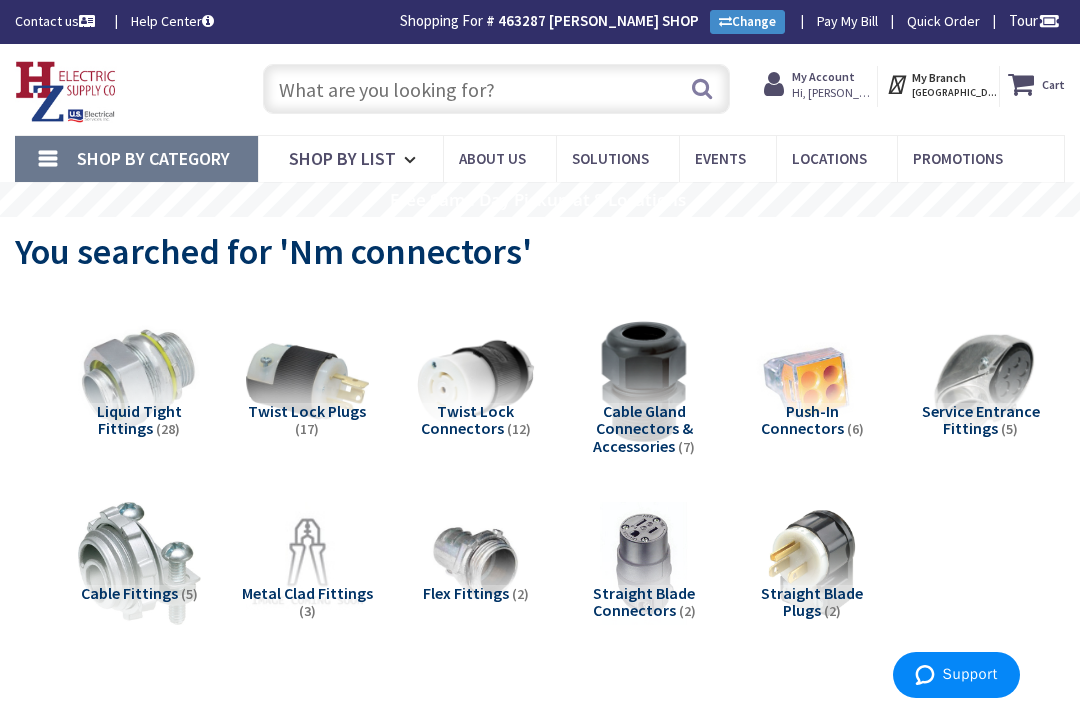 click at bounding box center (497, 89) 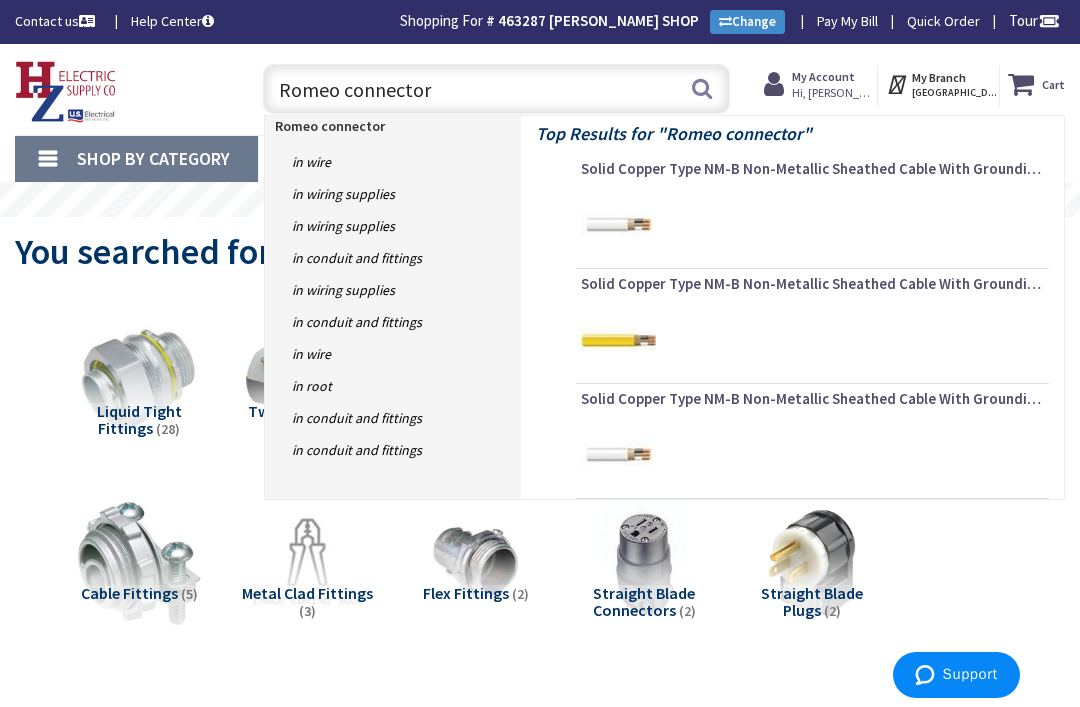 type on "Romeo connectors" 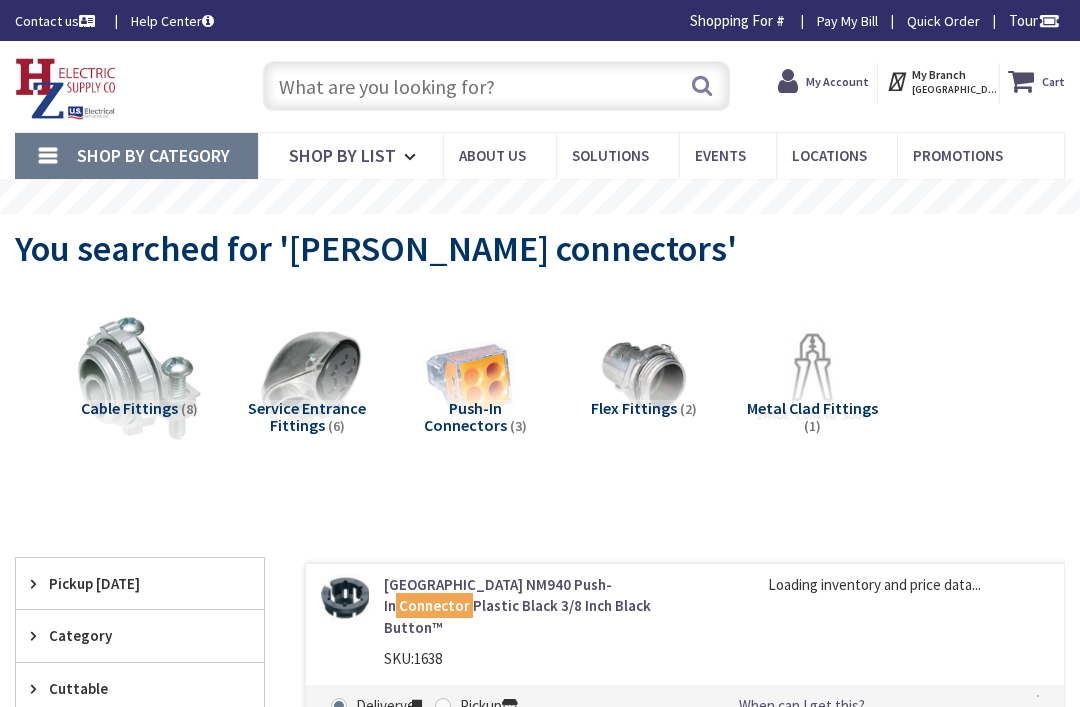 scroll, scrollTop: 0, scrollLeft: 0, axis: both 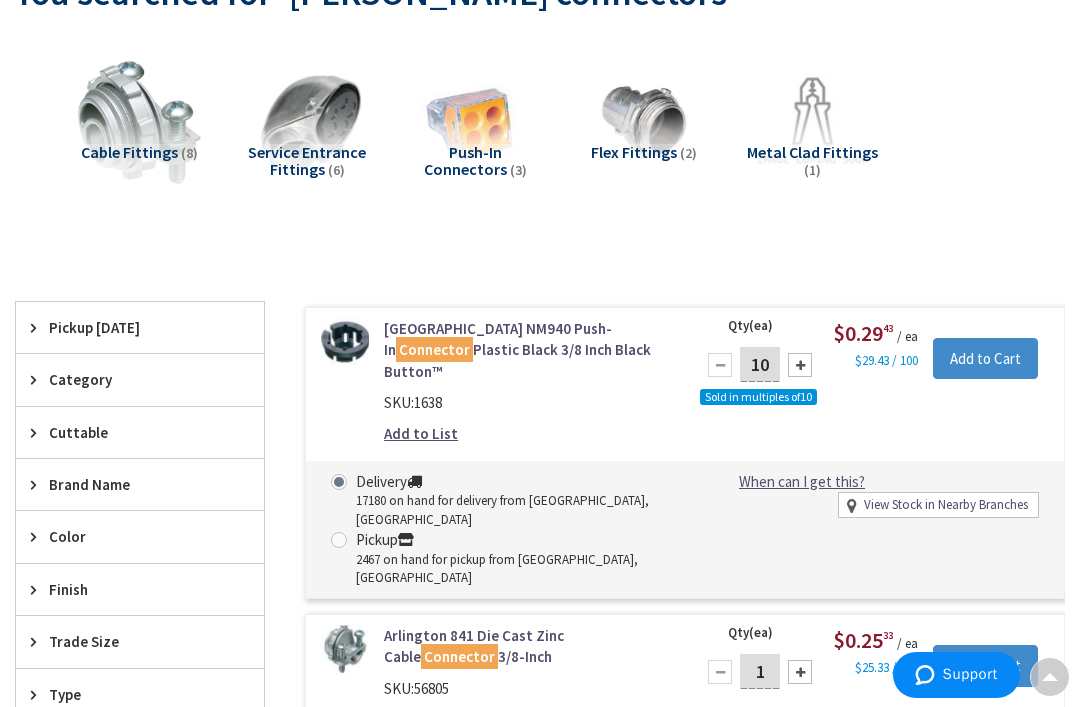 click on "10" at bounding box center (760, 364) 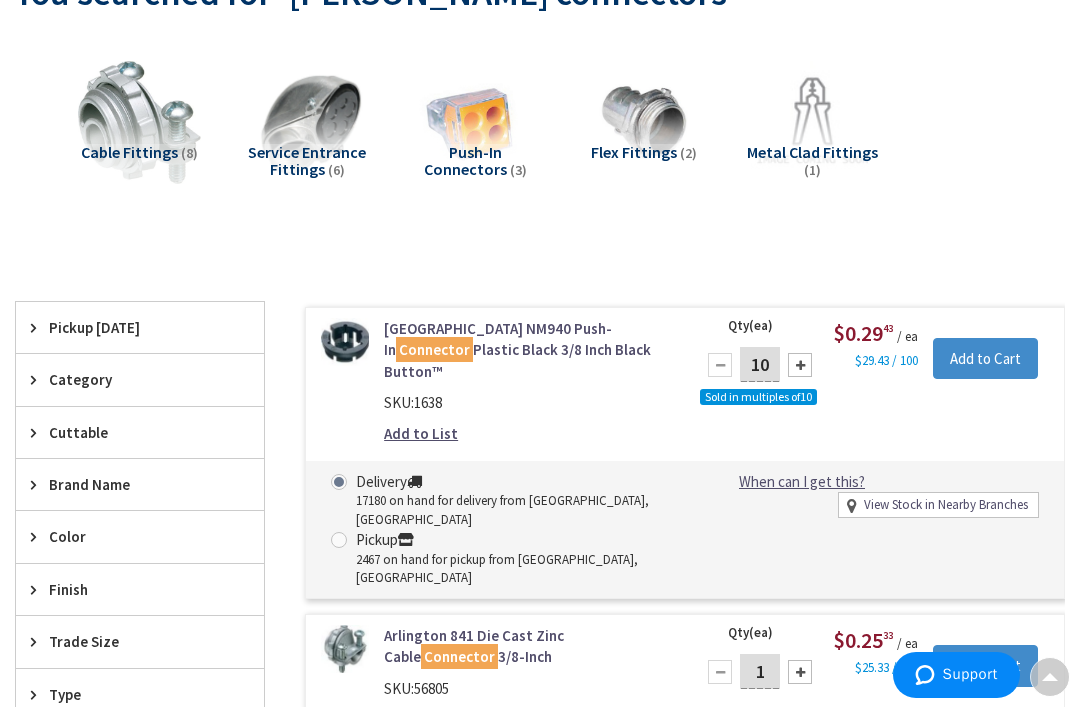 click on "10" at bounding box center (760, 364) 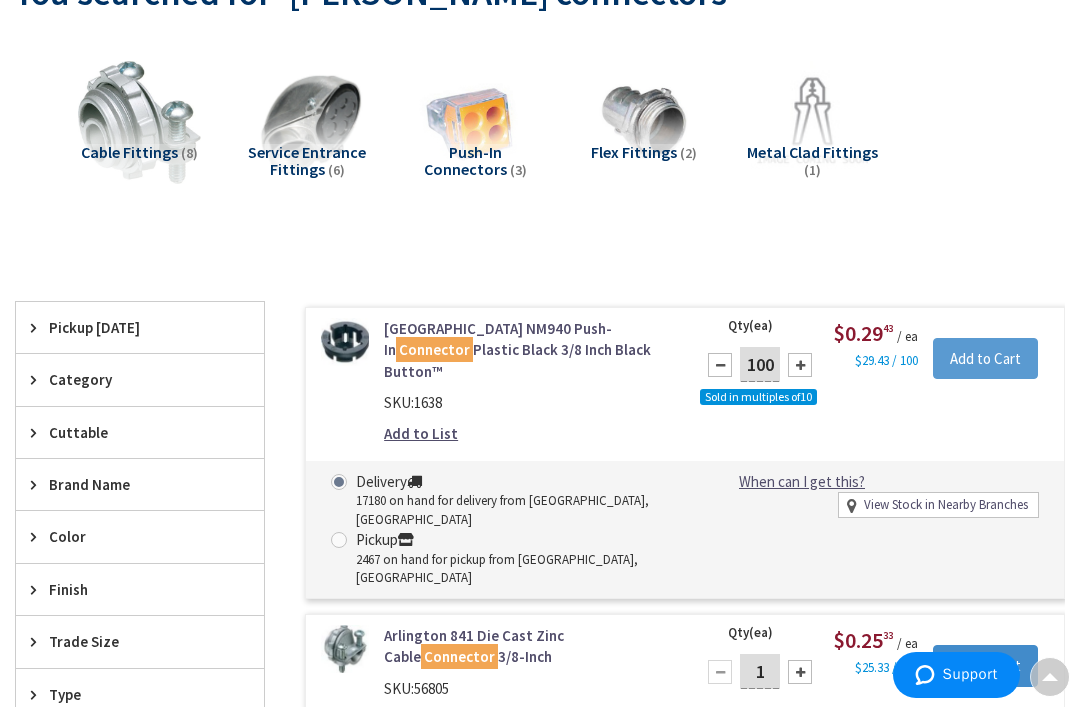 type on "100" 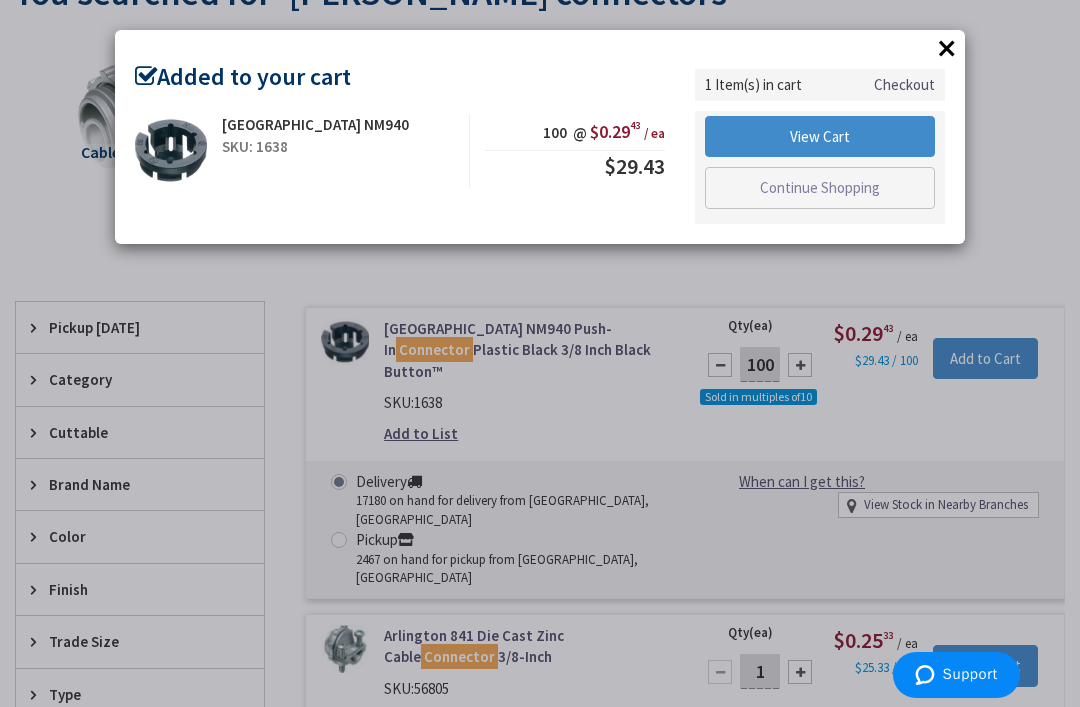 click on "×" at bounding box center (947, 48) 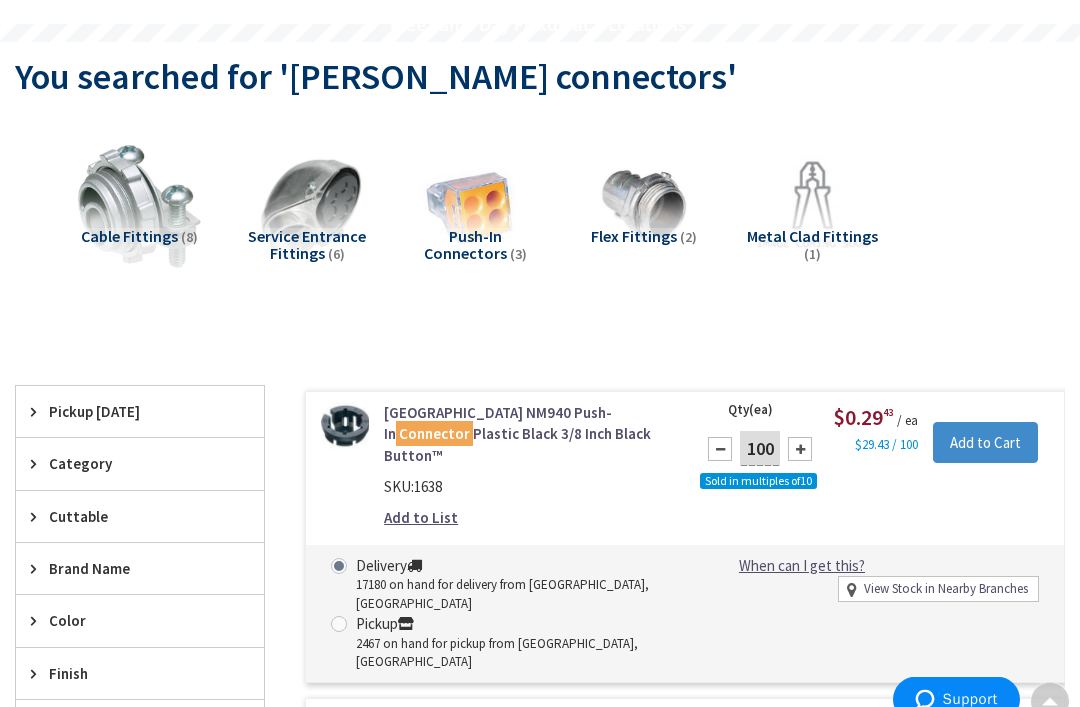 scroll, scrollTop: 0, scrollLeft: 0, axis: both 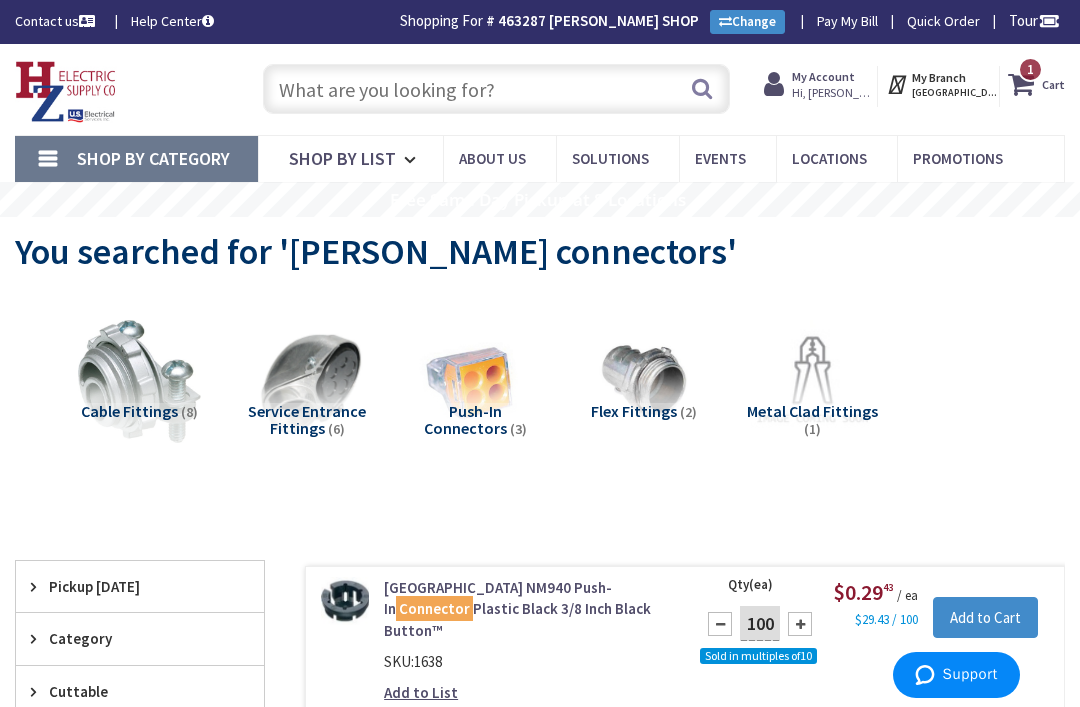 click at bounding box center [497, 89] 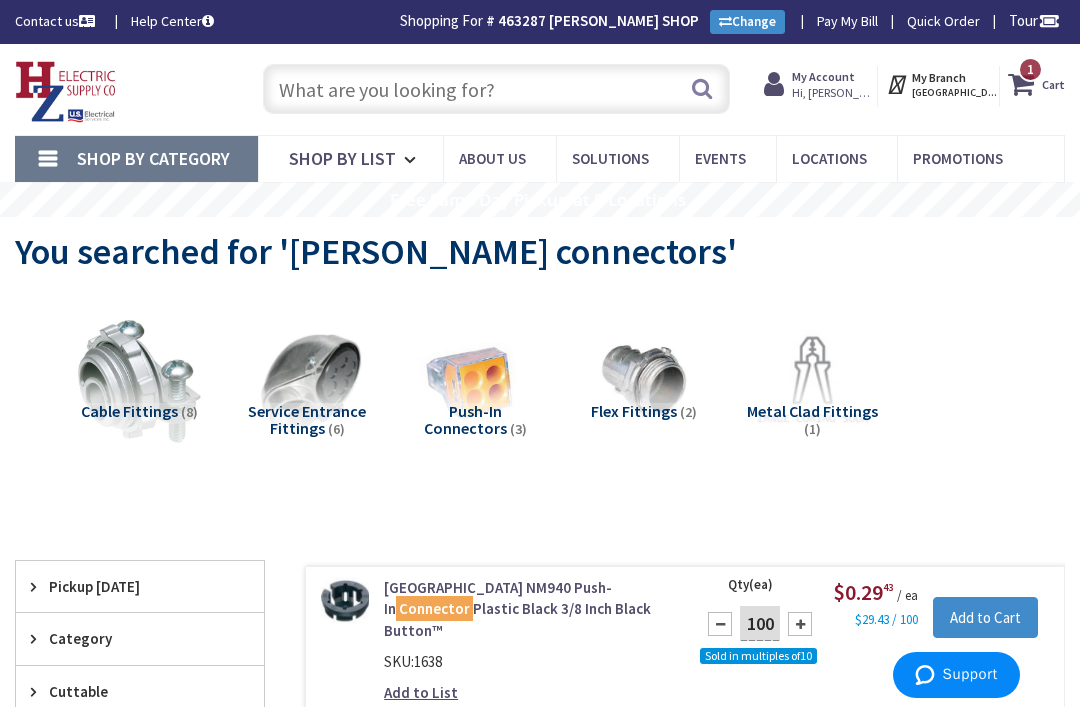 click at bounding box center (497, 89) 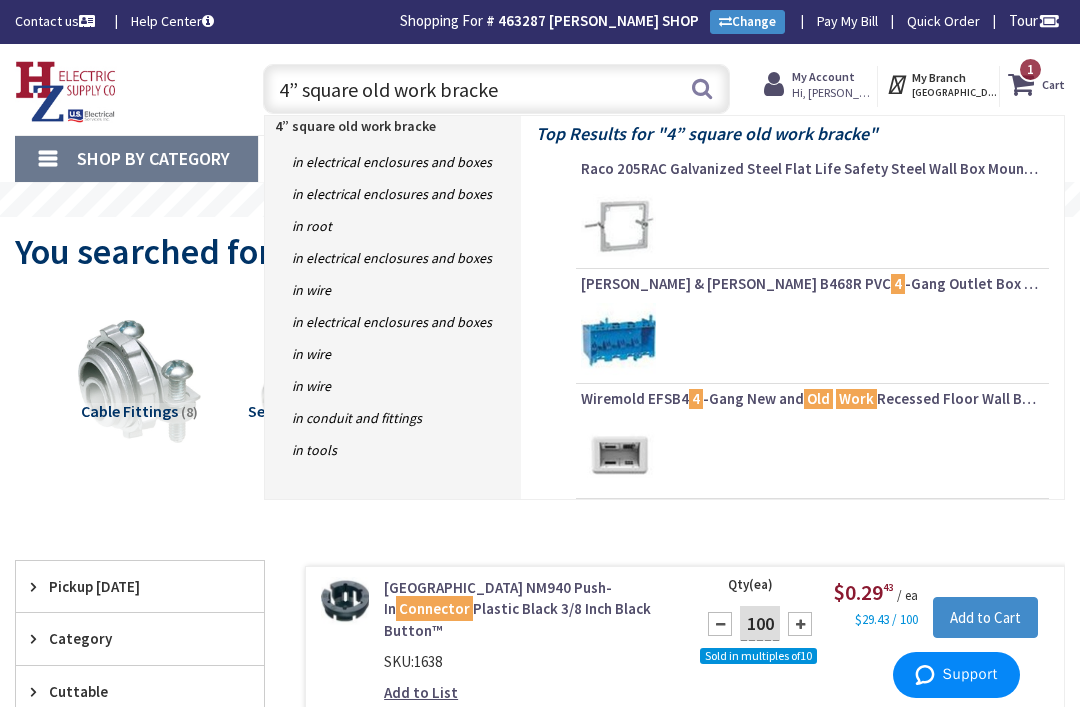 type on "4” square old work bracket" 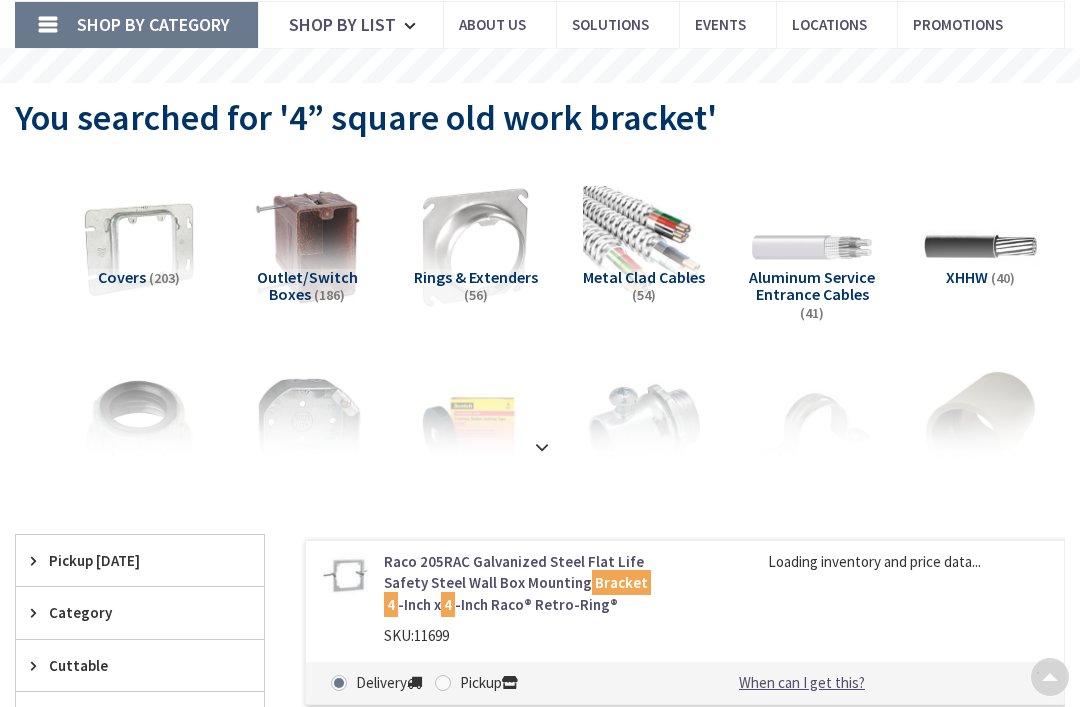 scroll, scrollTop: 197, scrollLeft: 0, axis: vertical 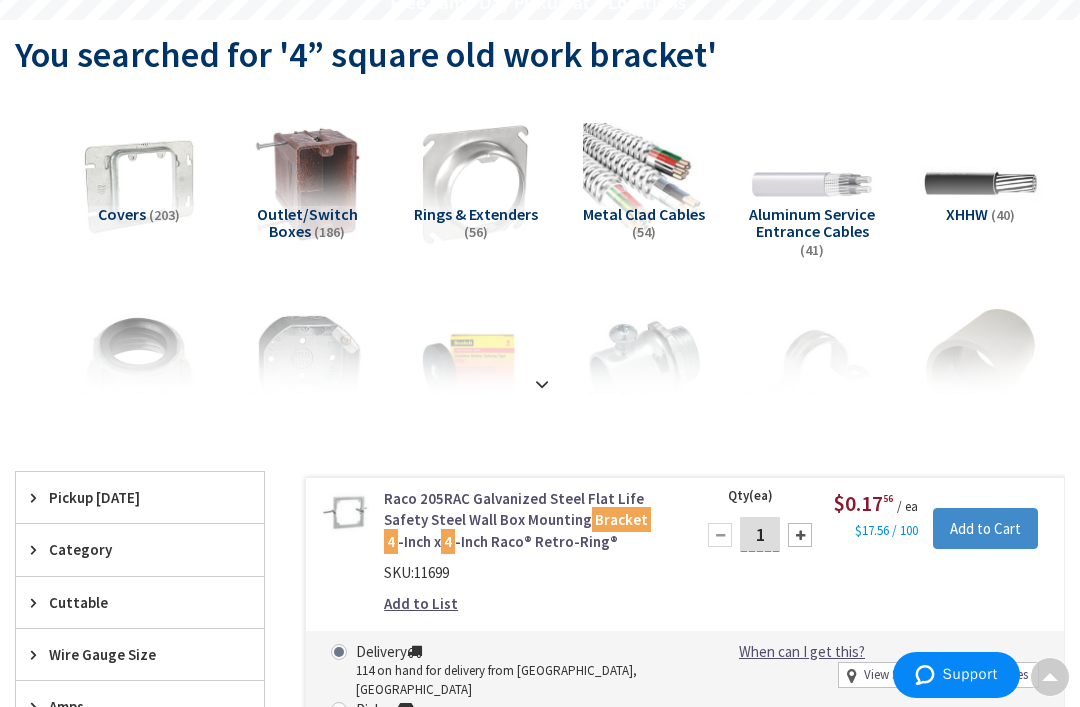 click on "1" at bounding box center [760, 534] 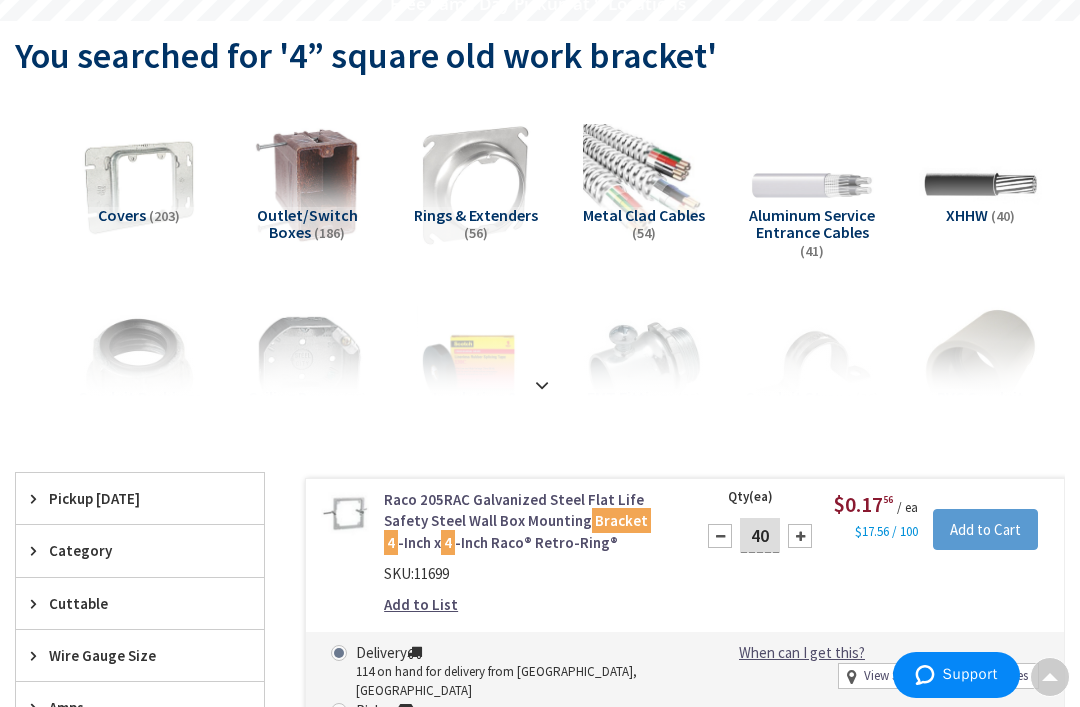 type on "40" 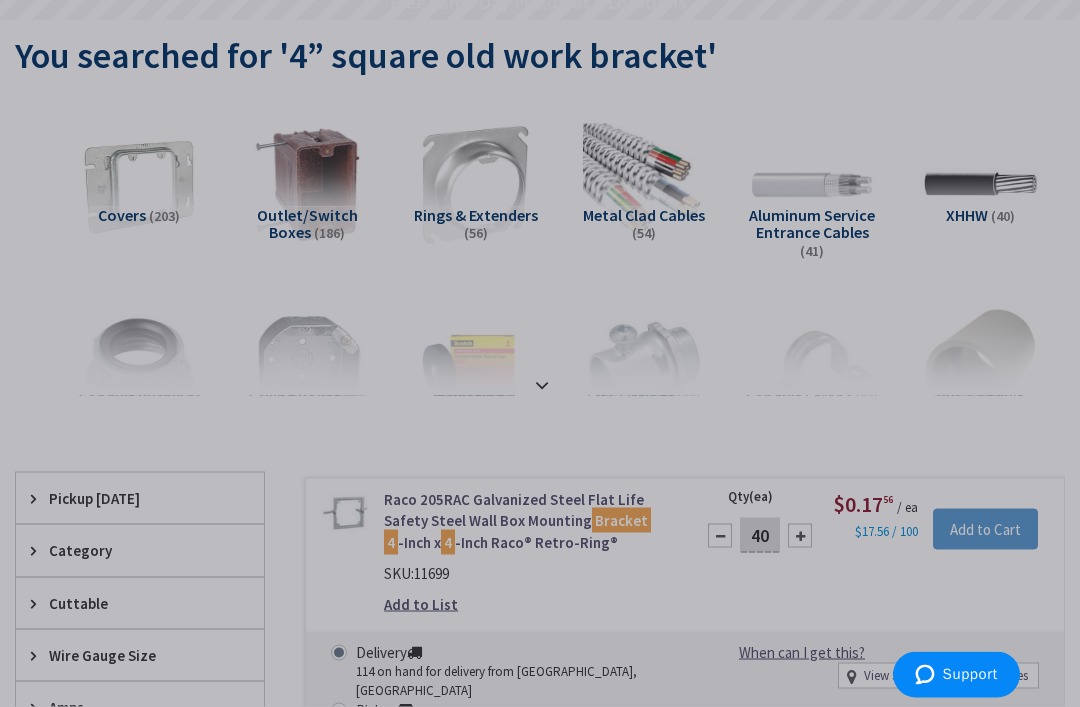 scroll, scrollTop: 197, scrollLeft: 0, axis: vertical 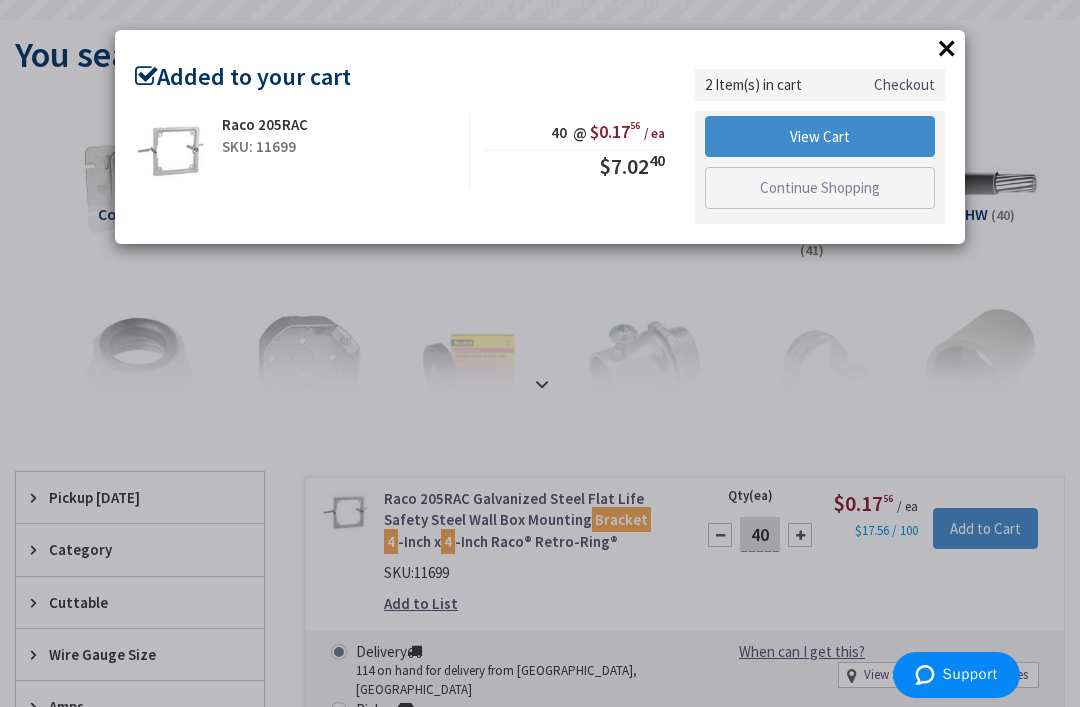 click on "×" at bounding box center (947, 48) 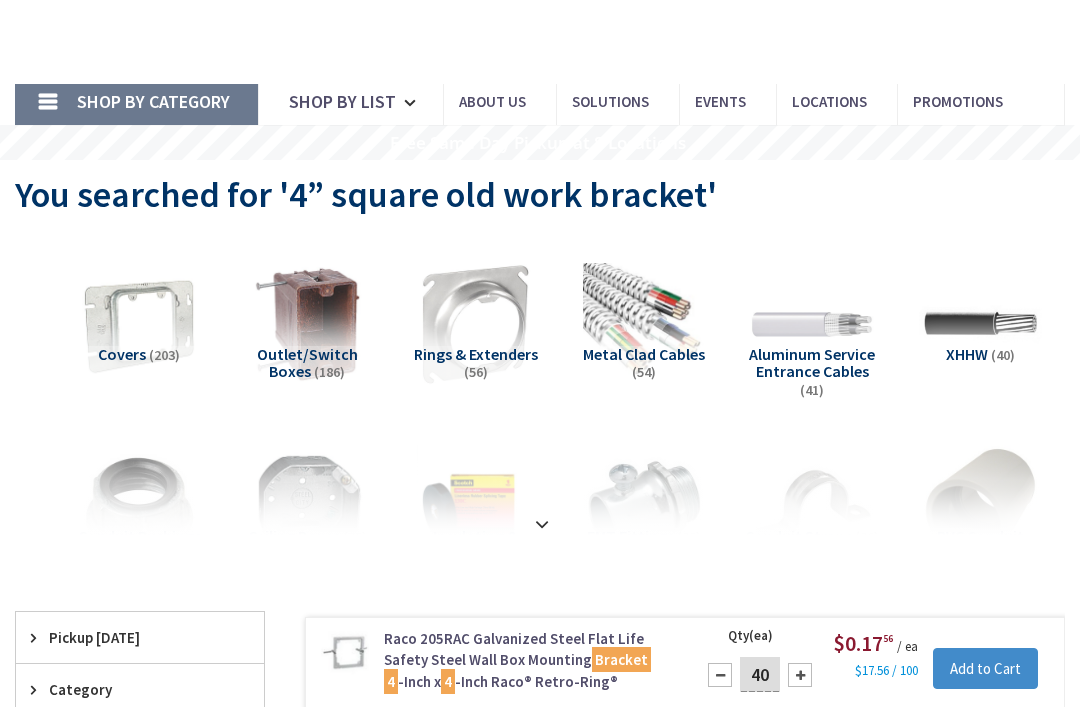 scroll, scrollTop: 0, scrollLeft: 0, axis: both 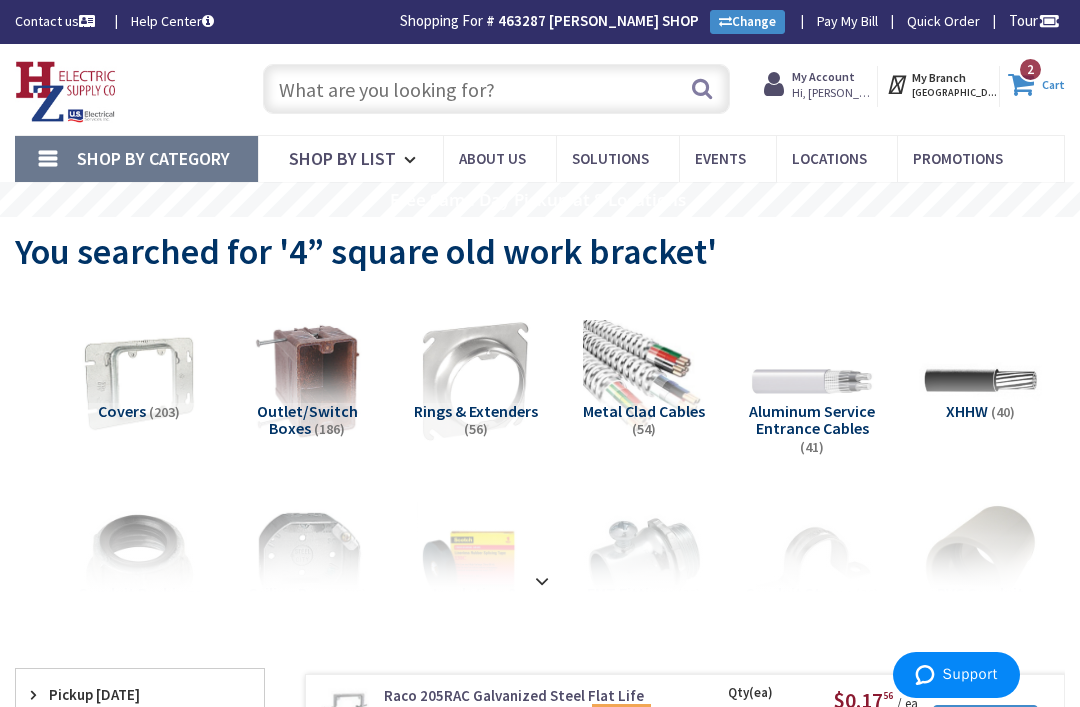 click at bounding box center (1025, 84) 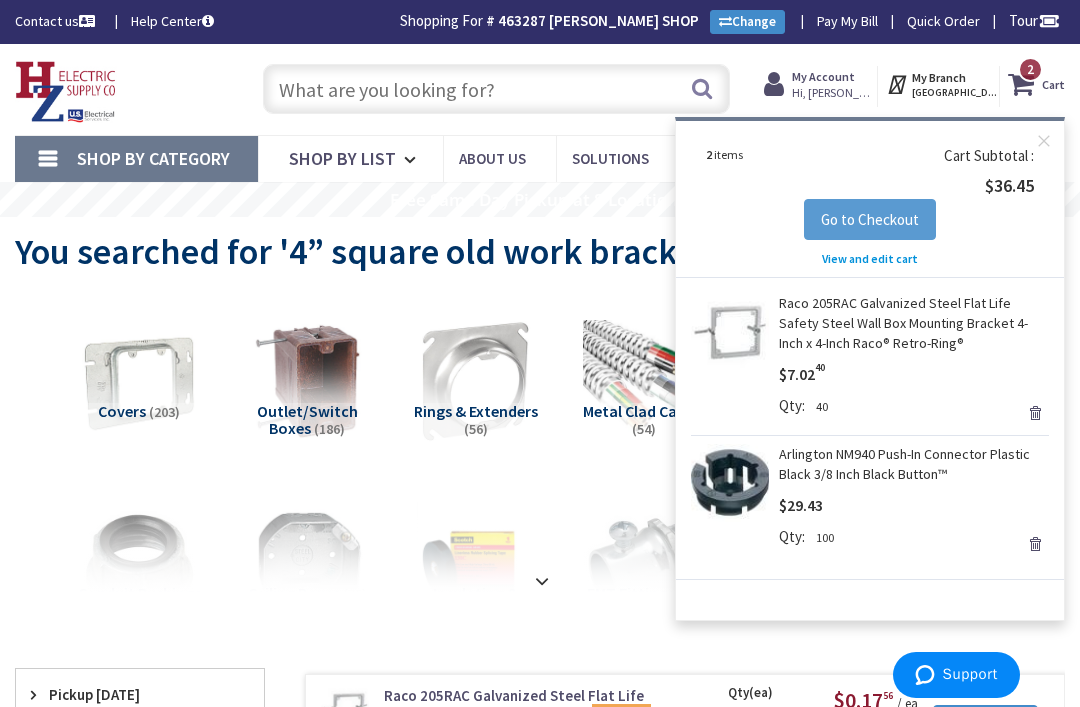 click on "Go to Checkout" at bounding box center [870, 219] 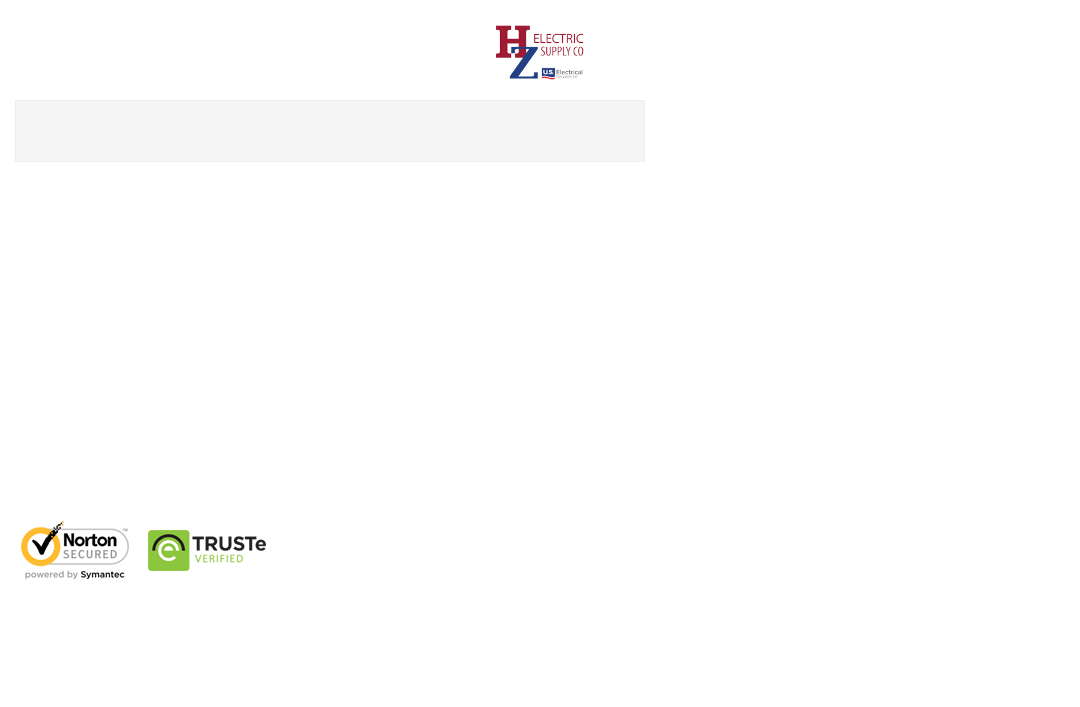 scroll, scrollTop: 0, scrollLeft: 0, axis: both 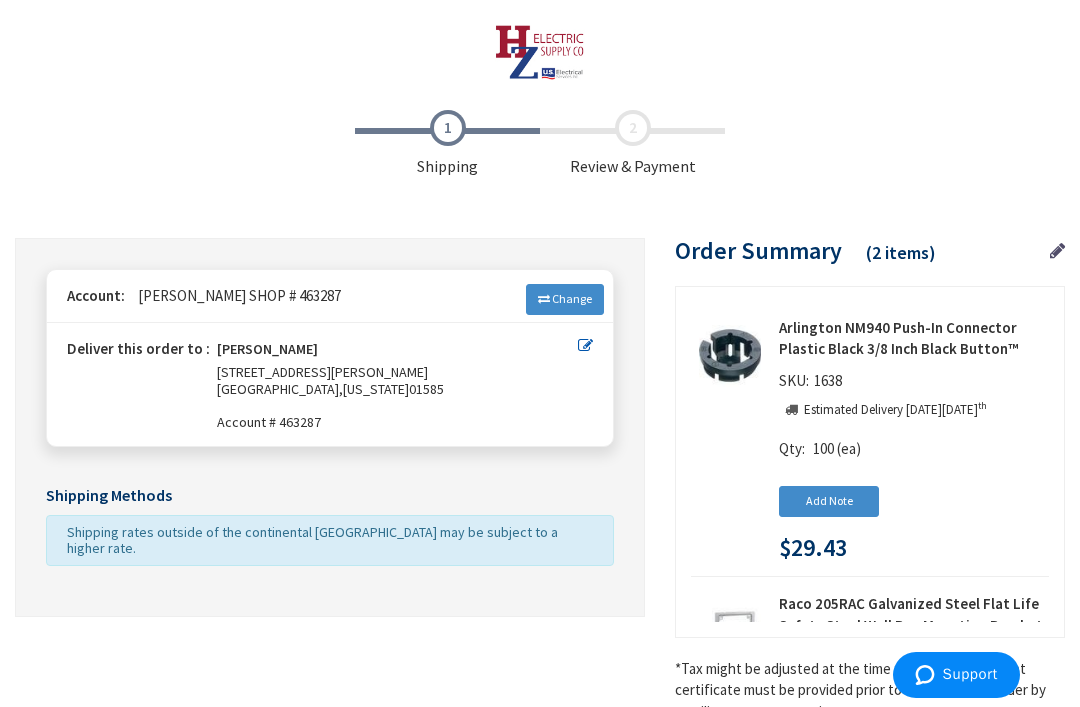 click on "Shipping
Review & Payment
Estimated Total
$36.45
2
Some items on your order are not available and will cause your order to be held. Please check order summary for further details.
Some items in your cart are discontinued.
Jason
Toppin
168 RAGGED HILL RD" at bounding box center [540, 421] 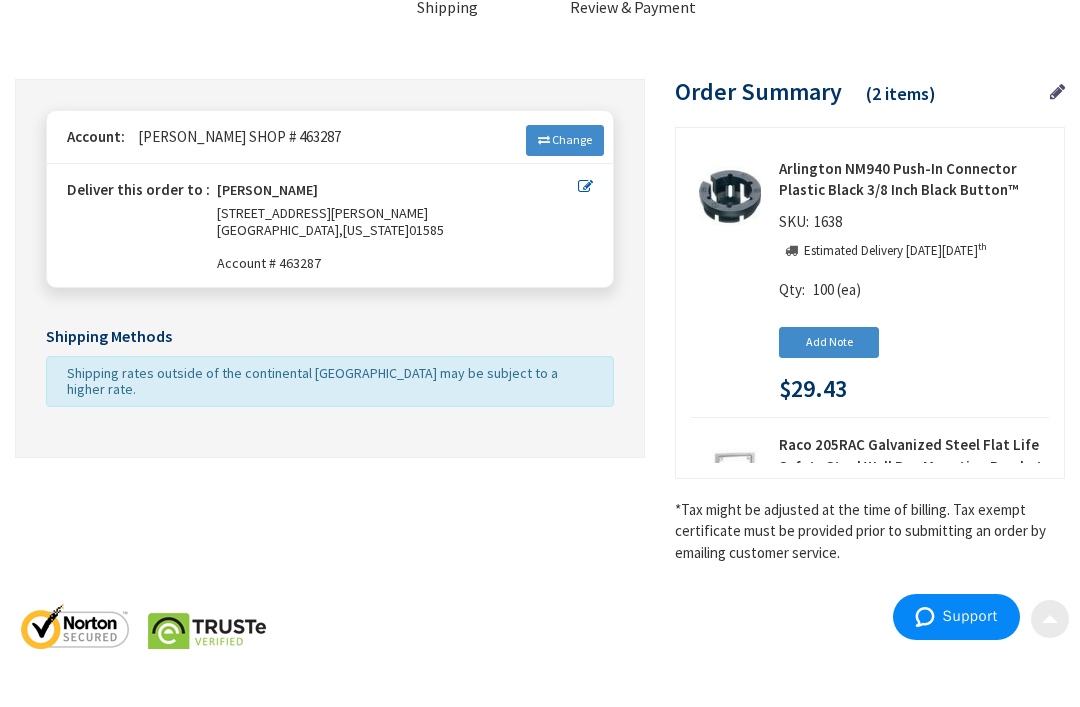 scroll, scrollTop: 93, scrollLeft: 0, axis: vertical 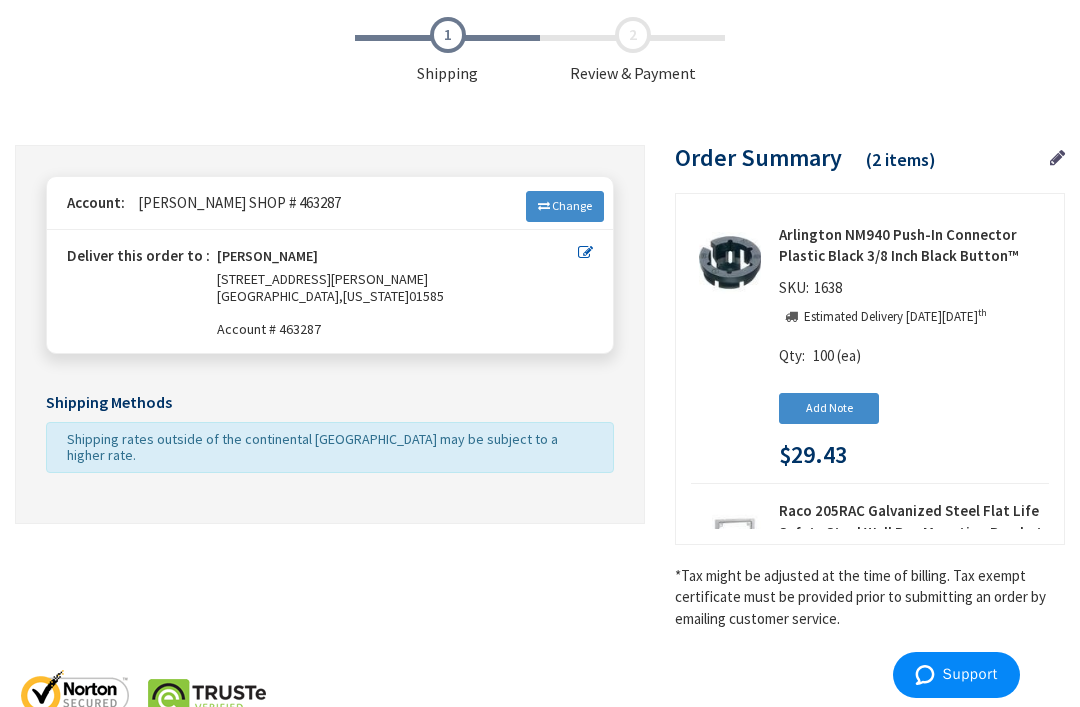 click on "Shipping
Review & Payment
Estimated Total
$36.45
2
Some items on your order are not available and will cause your order to be held. Please check order summary for further details.
Some items in your cart are discontinued.
Jason
Toppin
168 RAGGED HILL RD" at bounding box center (540, 328) 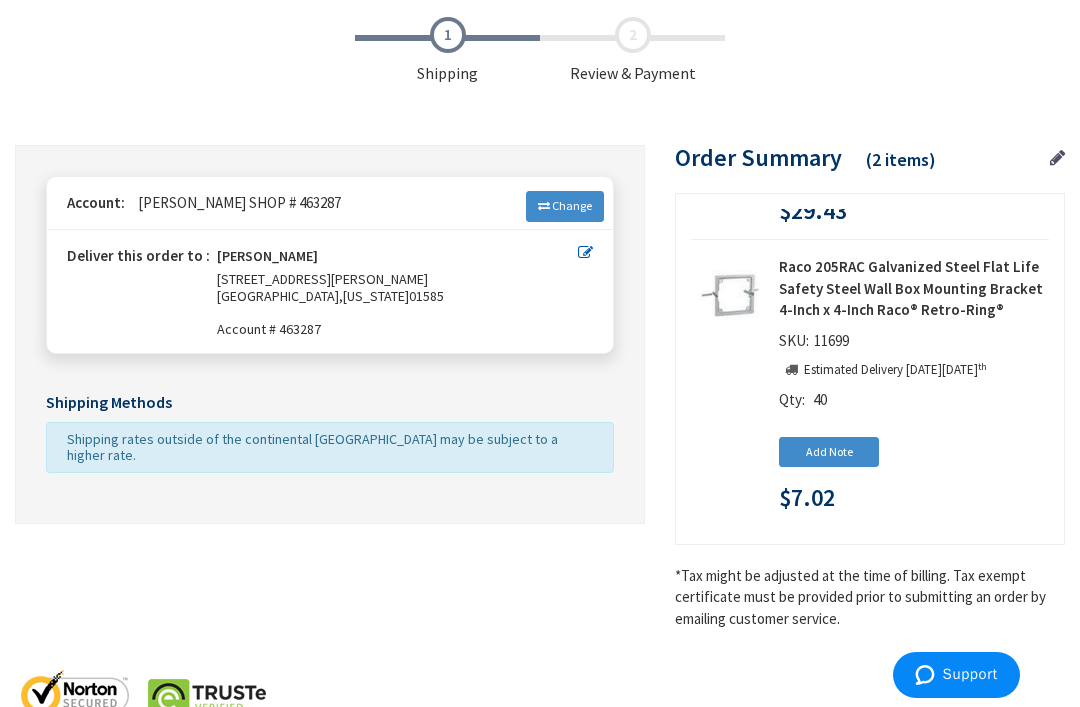 scroll, scrollTop: 233, scrollLeft: 0, axis: vertical 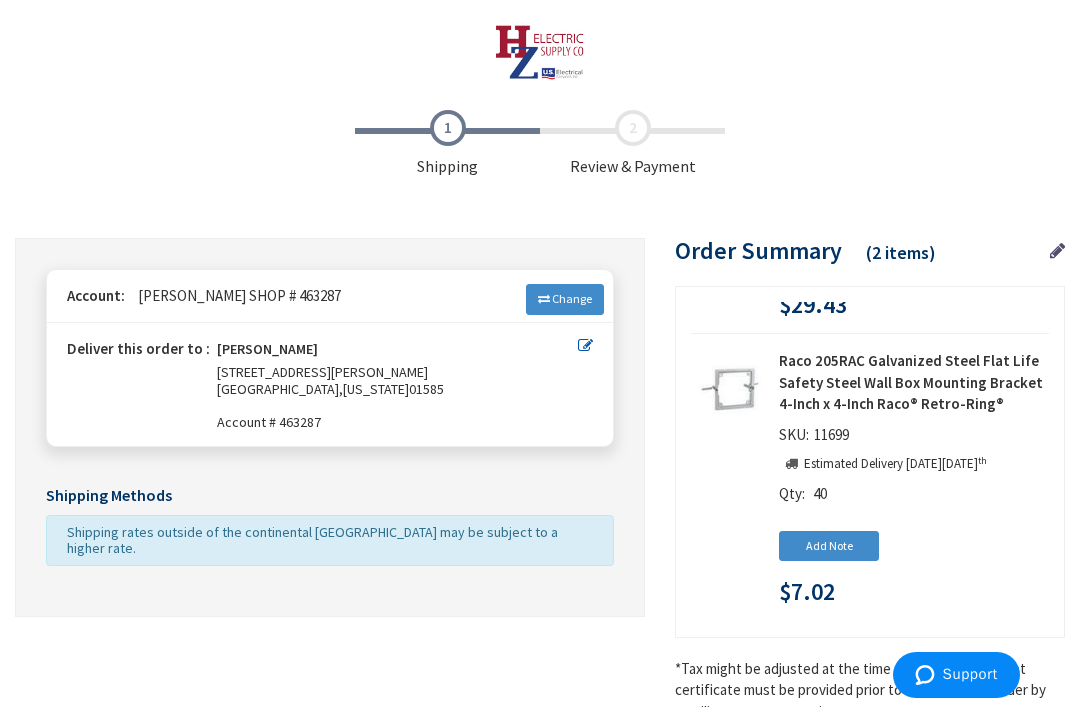click on "Shipping
Review & Payment" at bounding box center [540, 144] 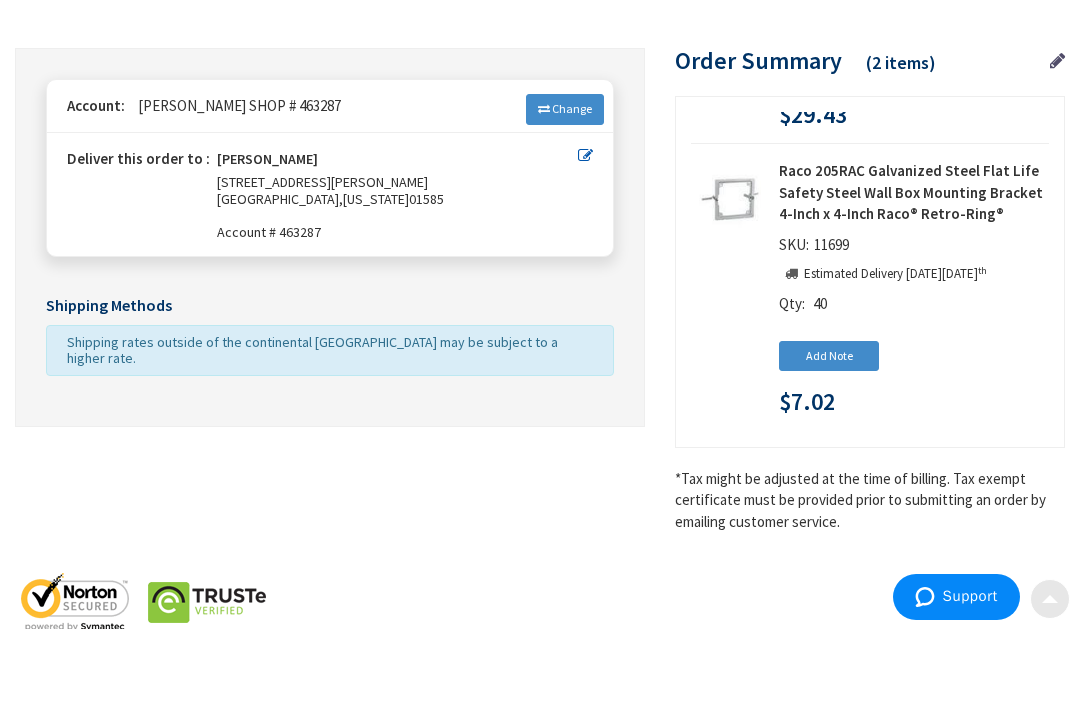 scroll, scrollTop: 93, scrollLeft: 0, axis: vertical 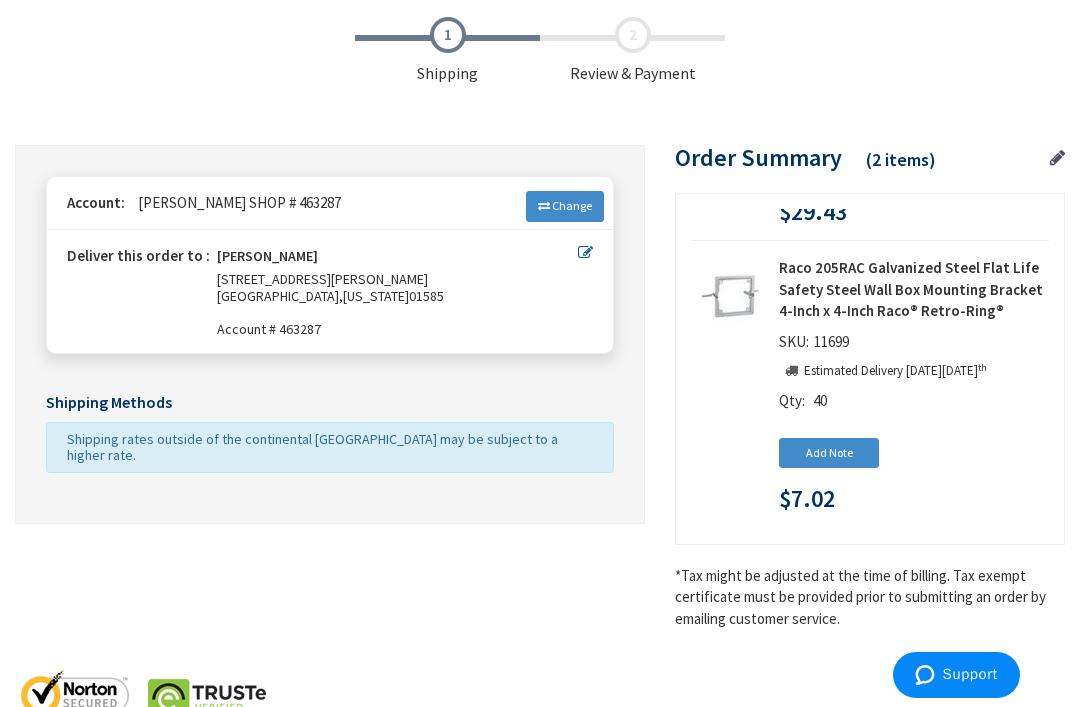 click on "Shipping rates outside of the continental US may be subject to a higher rate." at bounding box center [330, 448] 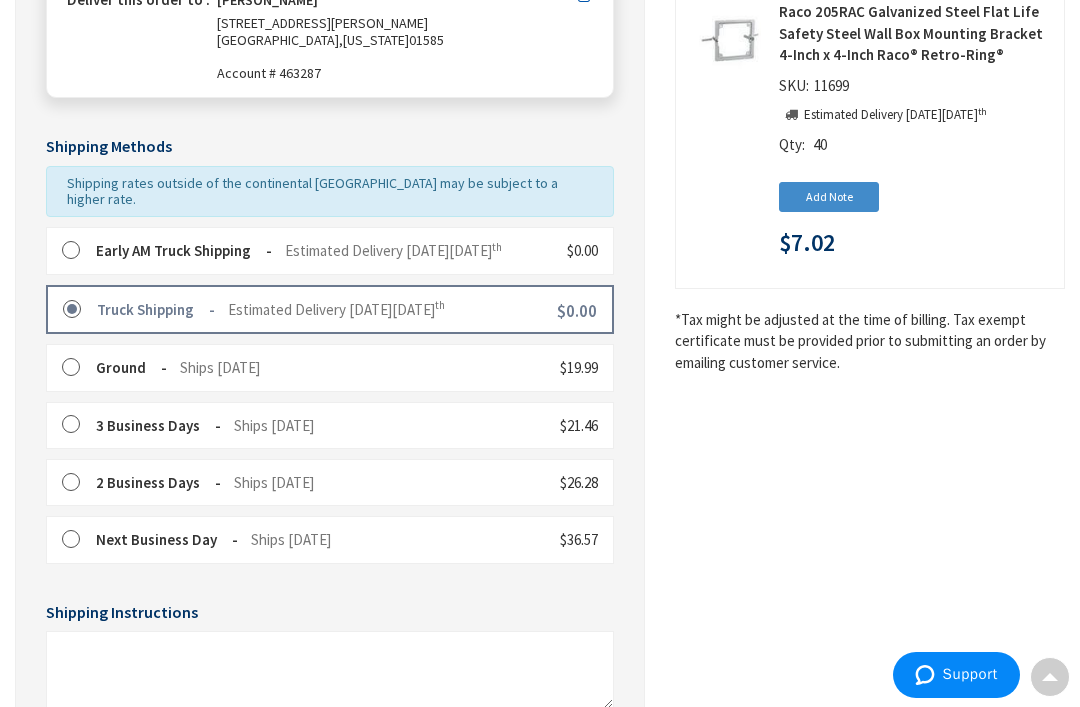 scroll, scrollTop: 351, scrollLeft: 0, axis: vertical 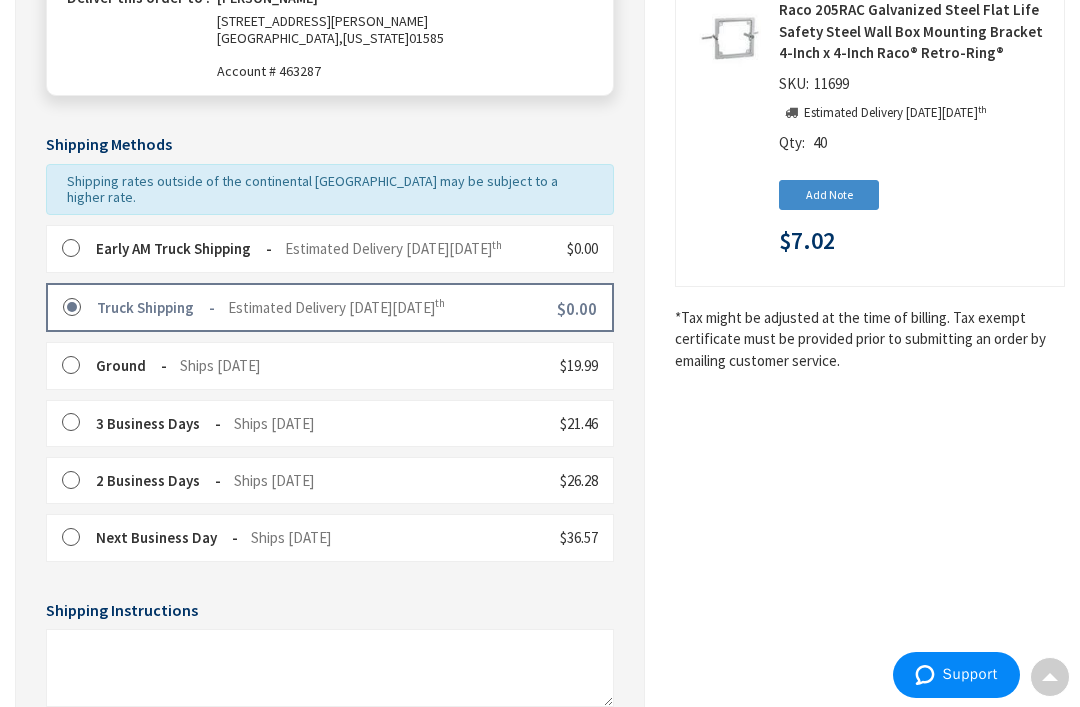 click at bounding box center (77, 249) 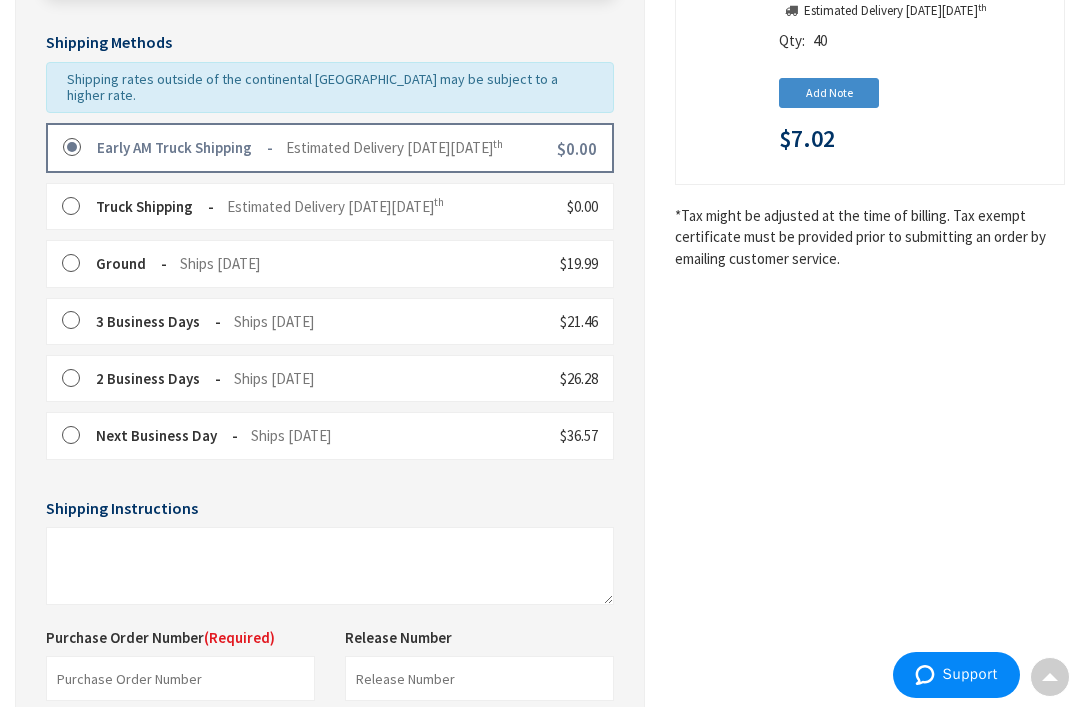 scroll, scrollTop: 710, scrollLeft: 0, axis: vertical 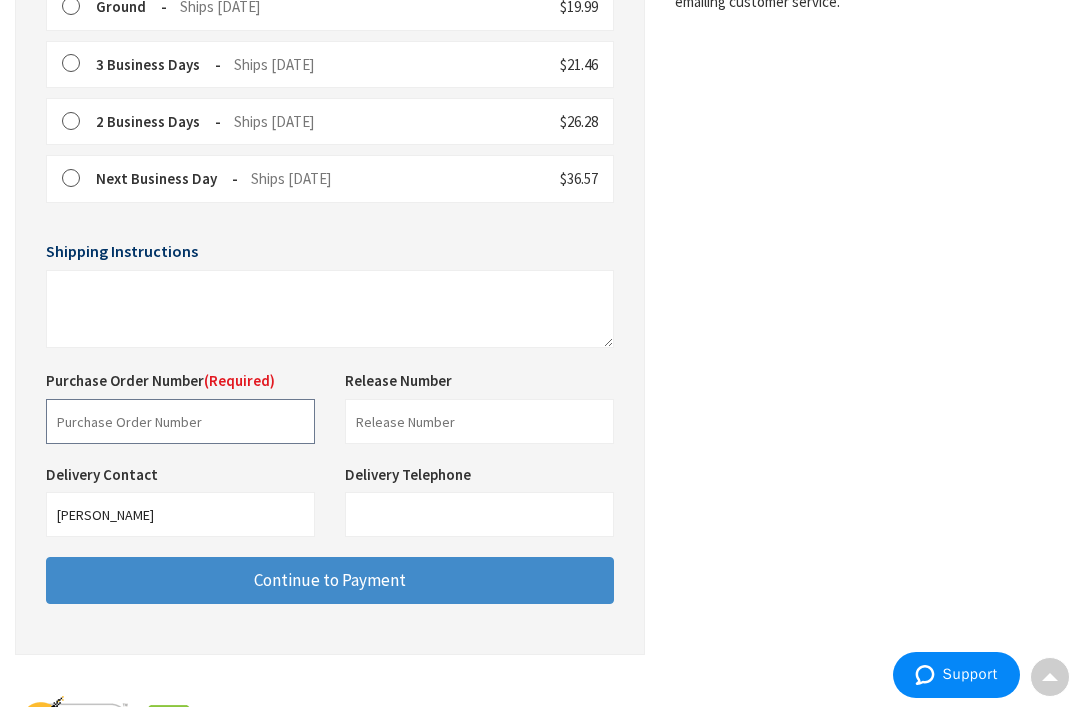 click at bounding box center (180, 421) 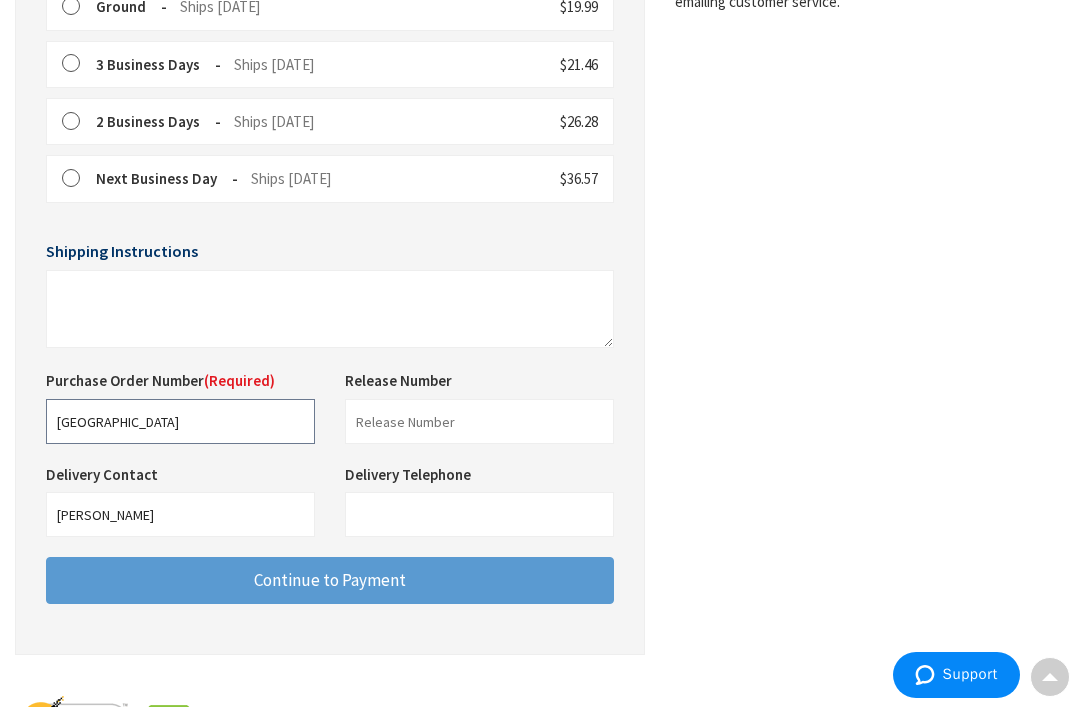 type on "Millyard academy" 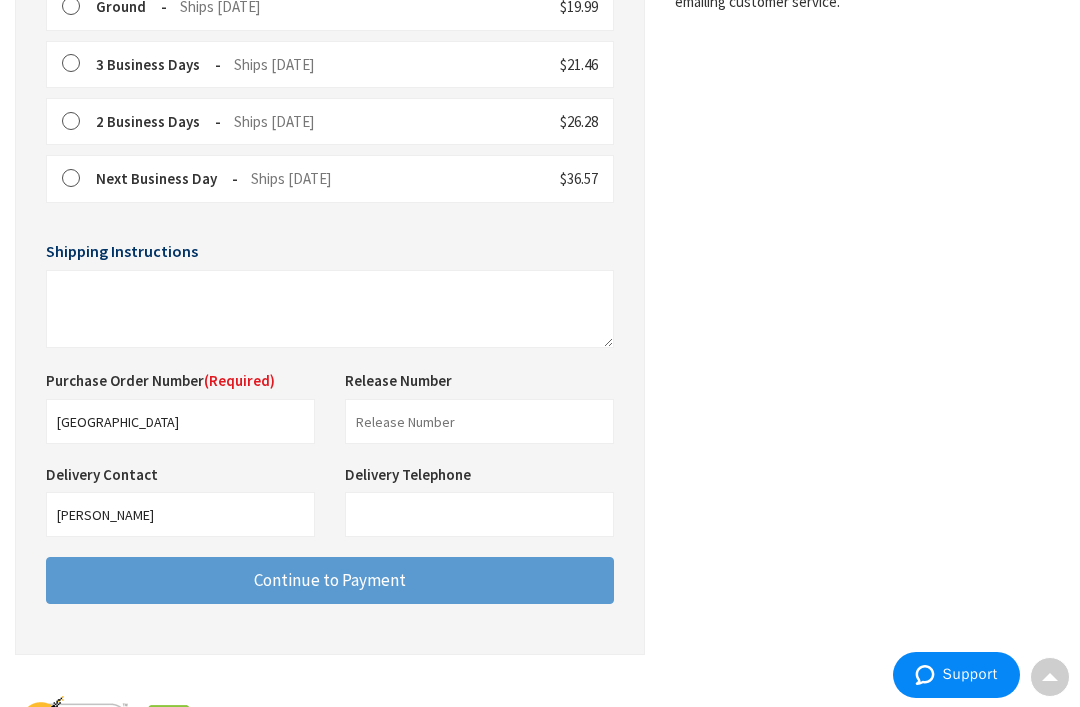 click on "Continue to Payment" at bounding box center [330, 580] 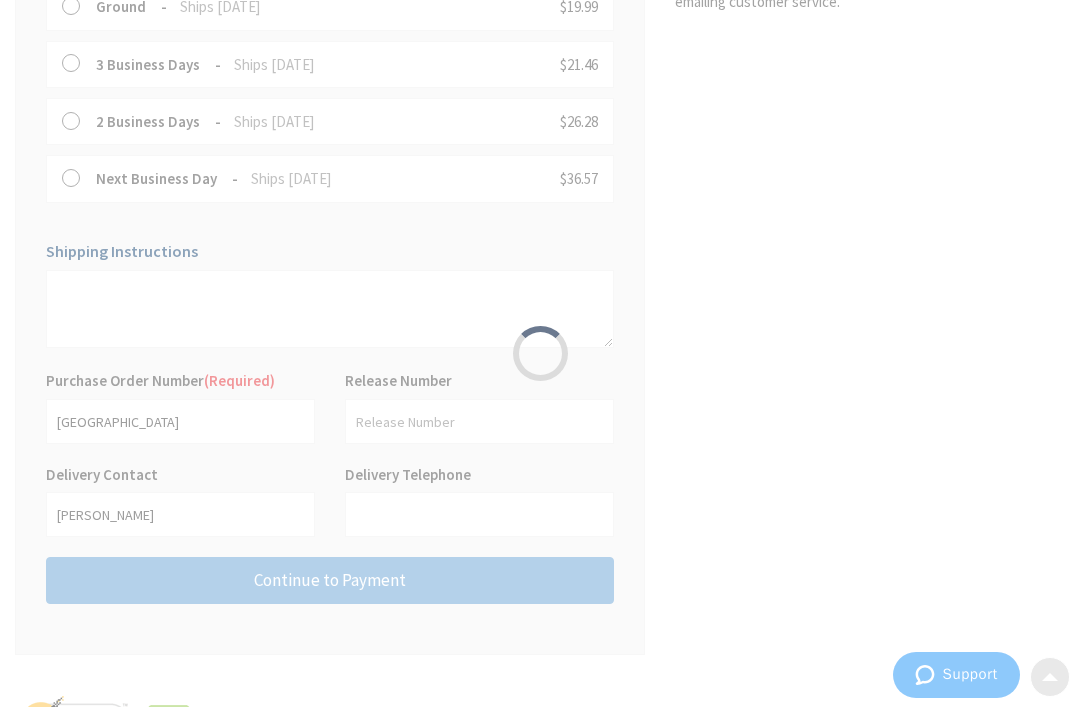 scroll, scrollTop: 0, scrollLeft: 0, axis: both 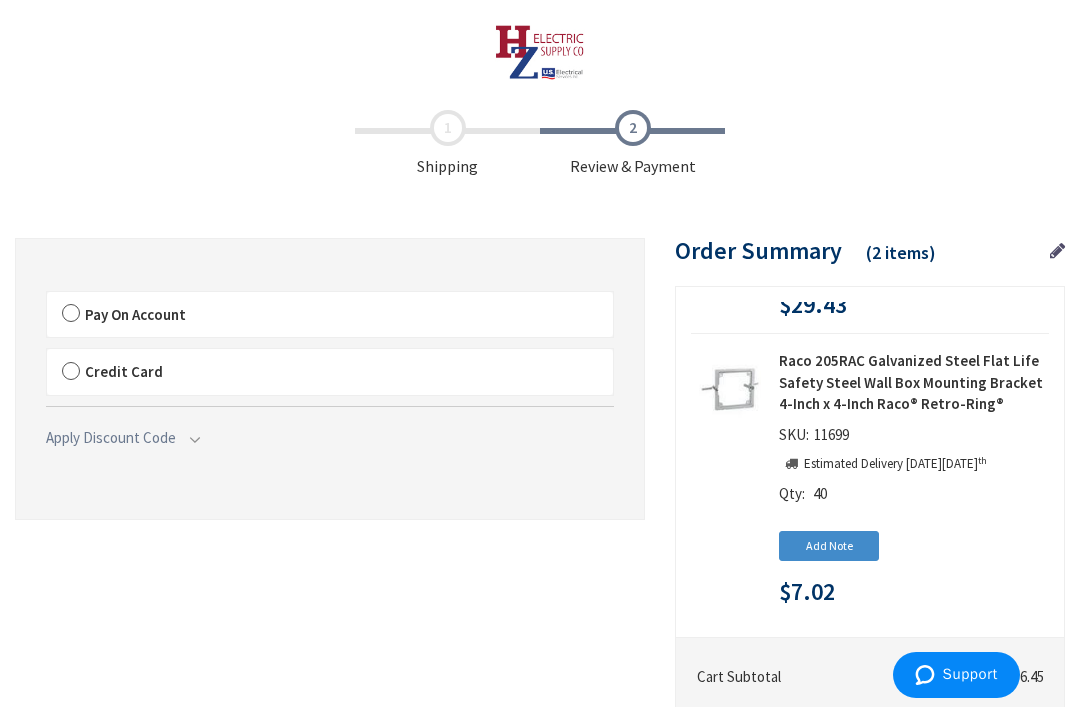 click on "Pay On Account" at bounding box center [330, 315] 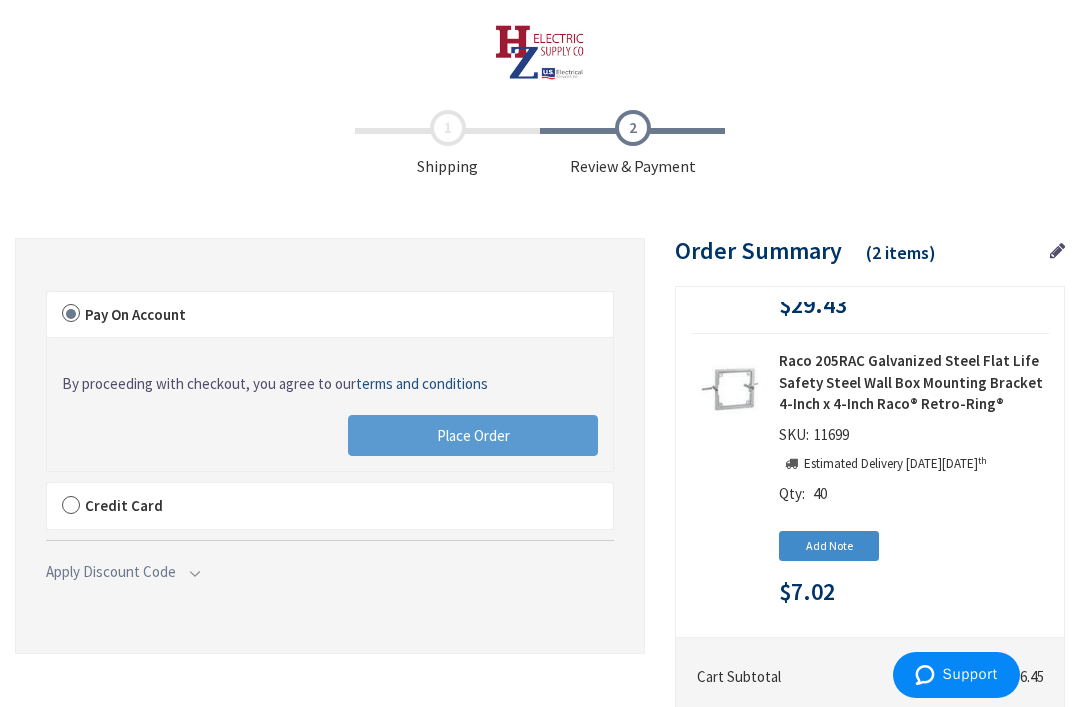 click on "Place Order" at bounding box center (473, 435) 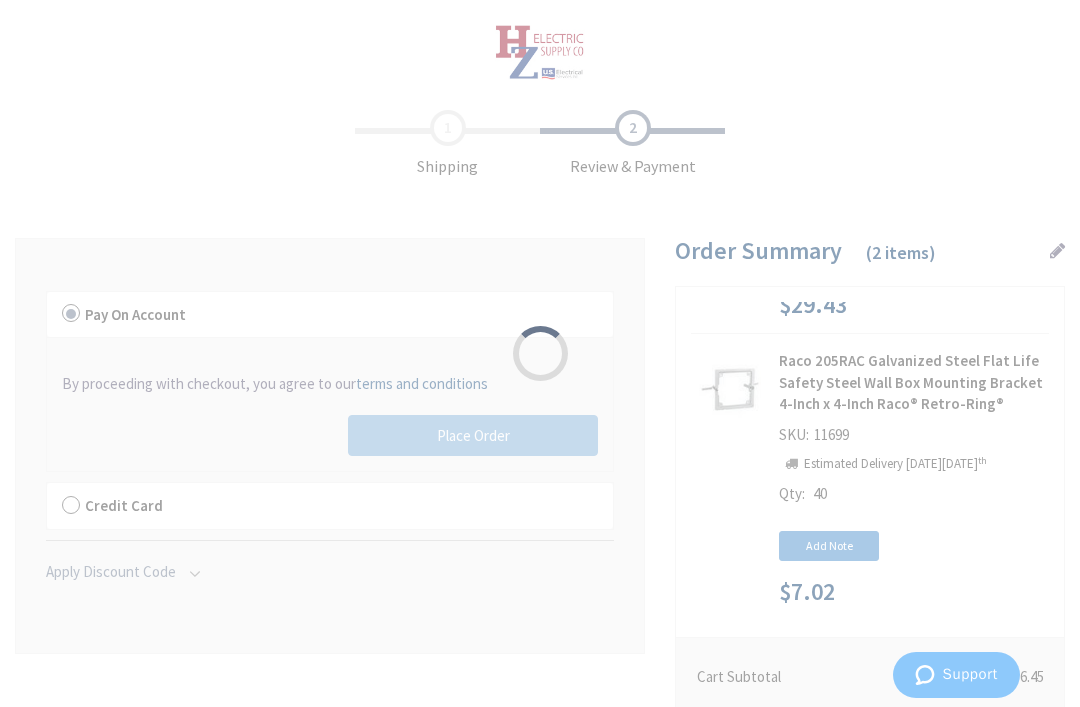 click on "Please wait..." at bounding box center (540, 353) 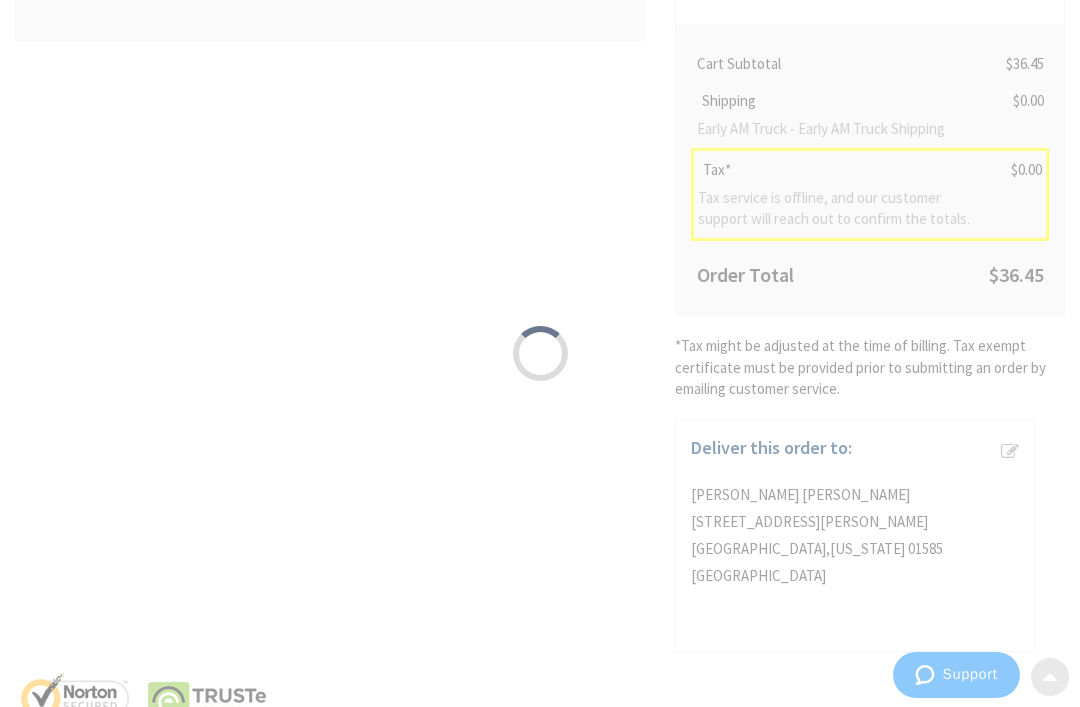 scroll, scrollTop: 526, scrollLeft: 0, axis: vertical 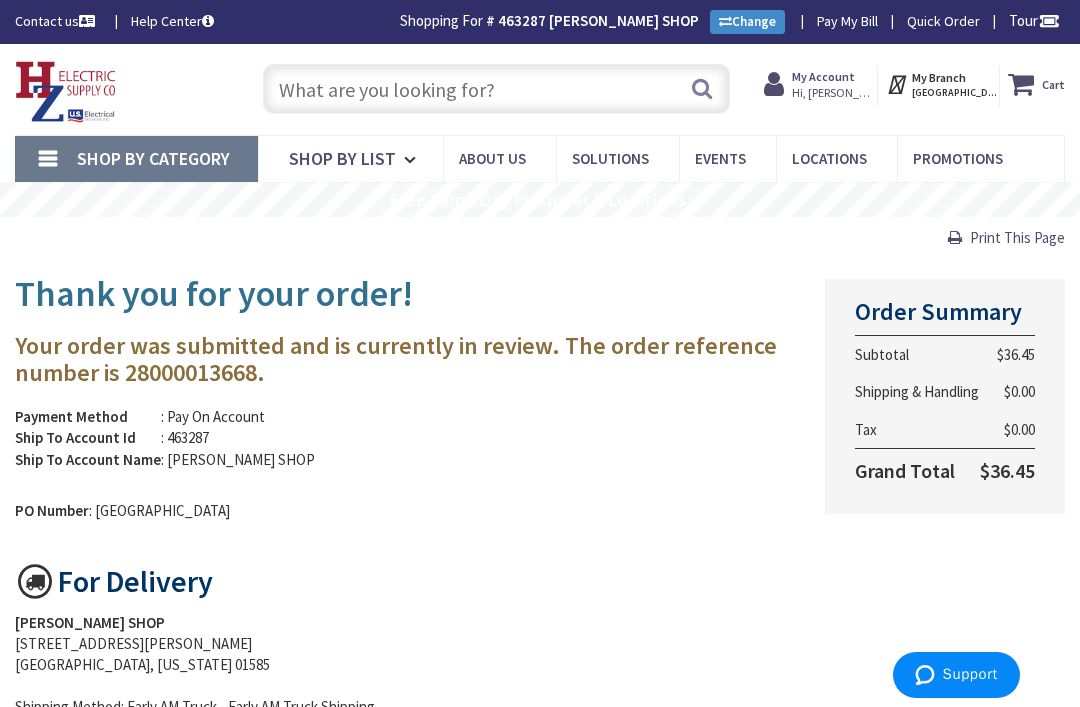 click on "Pay My Bill" at bounding box center [847, 21] 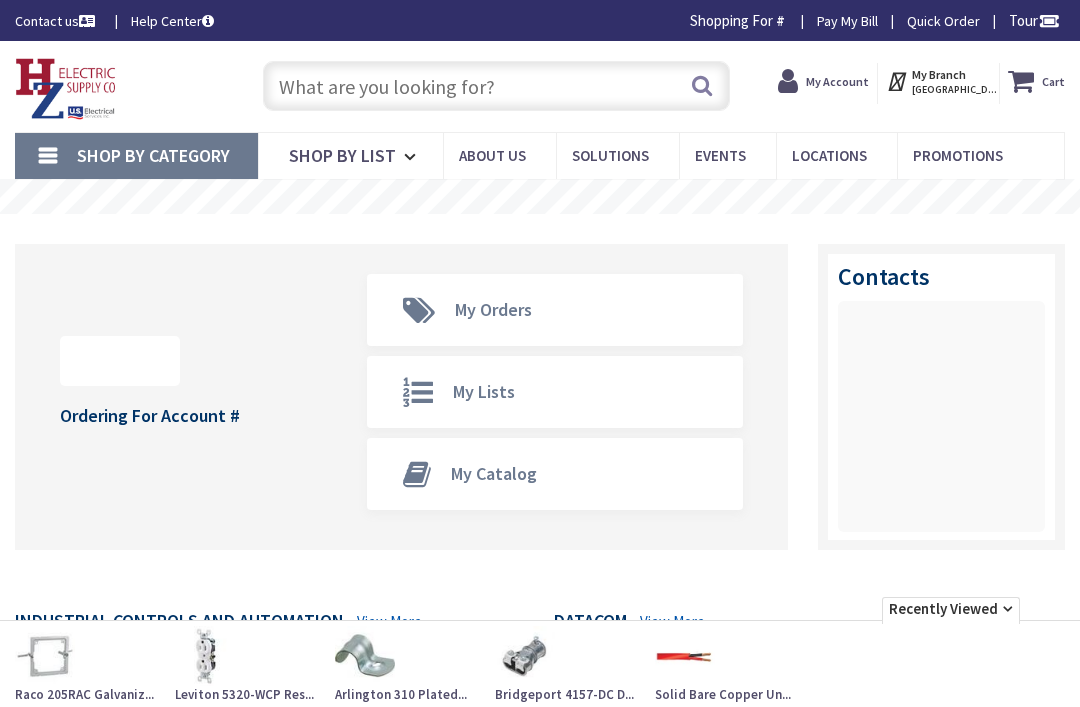 scroll, scrollTop: 0, scrollLeft: 0, axis: both 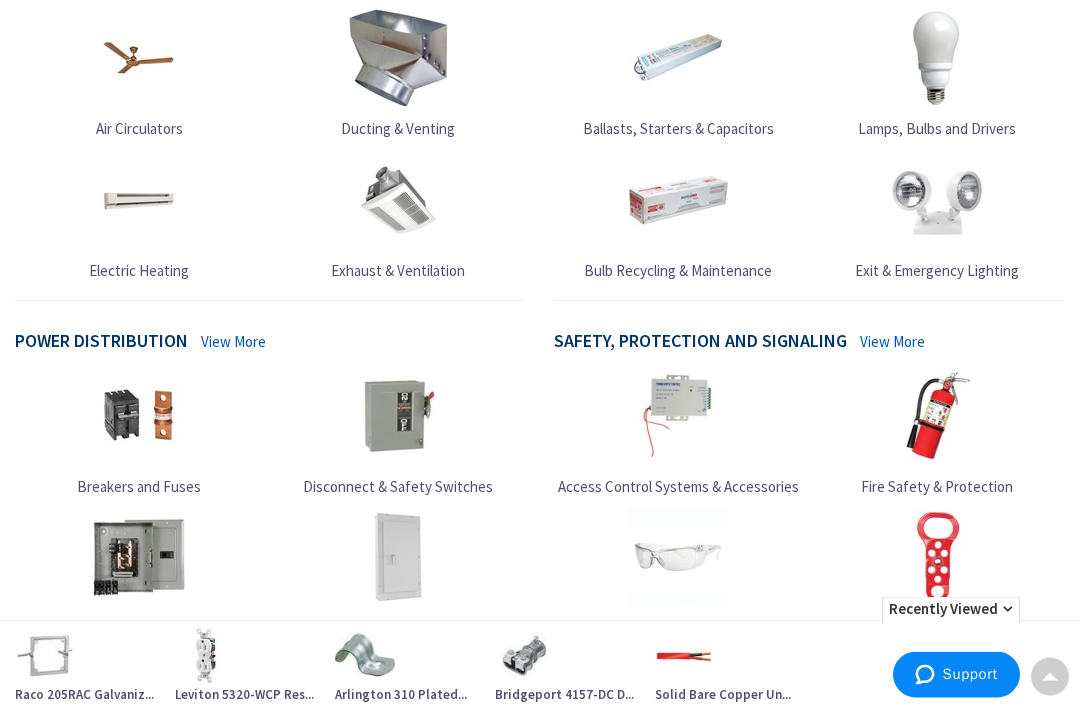 click on "Recently Viewed" at bounding box center [951, 610] 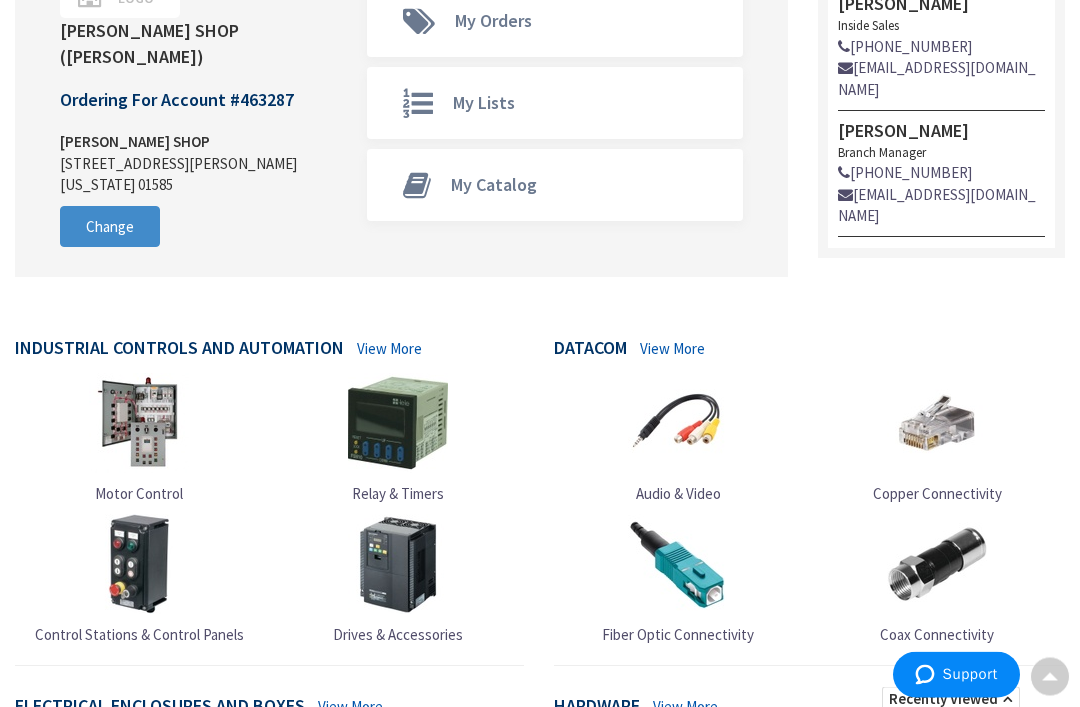 scroll, scrollTop: 0, scrollLeft: 0, axis: both 